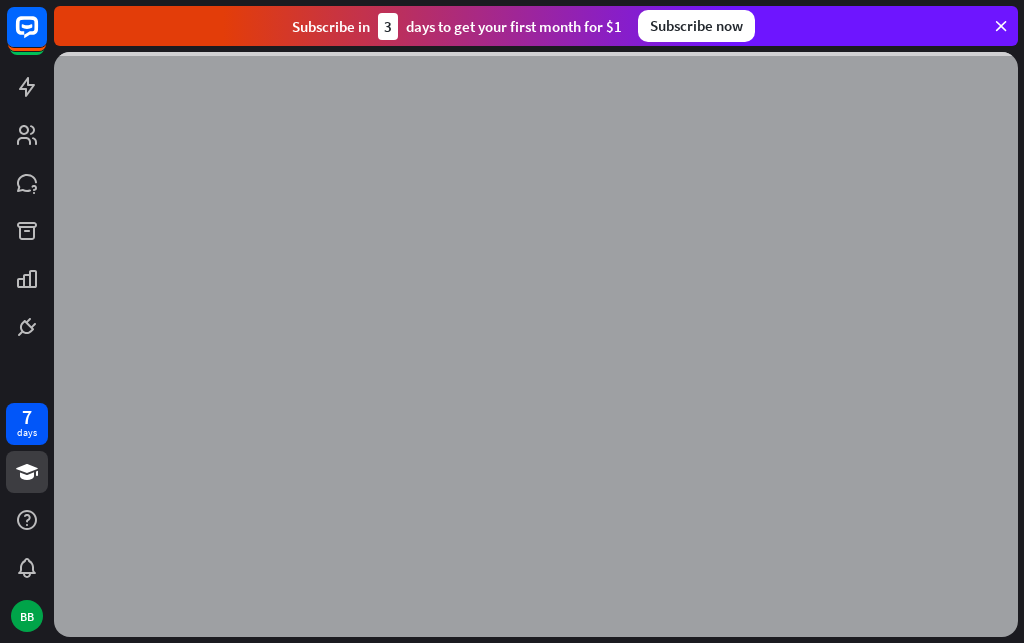 scroll, scrollTop: 0, scrollLeft: 0, axis: both 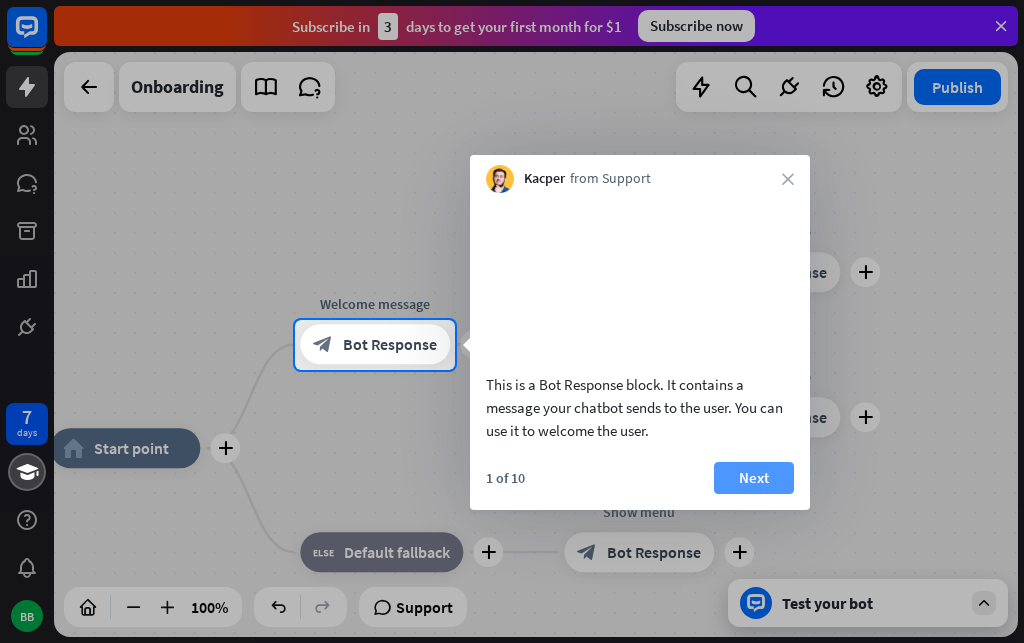 click on "Next" at bounding box center (754, 478) 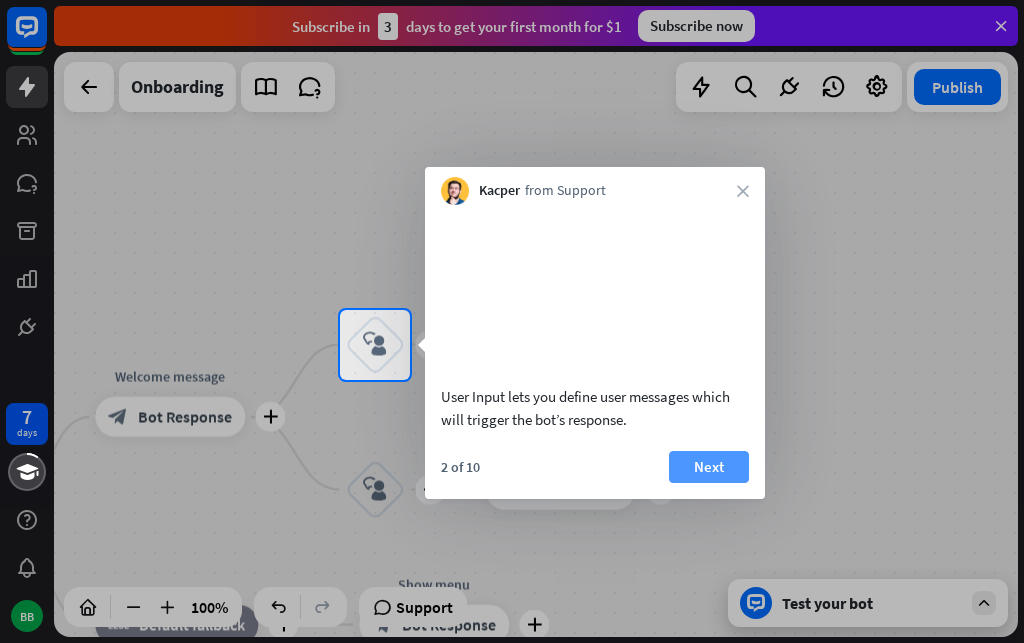 click on "Next" at bounding box center (709, 467) 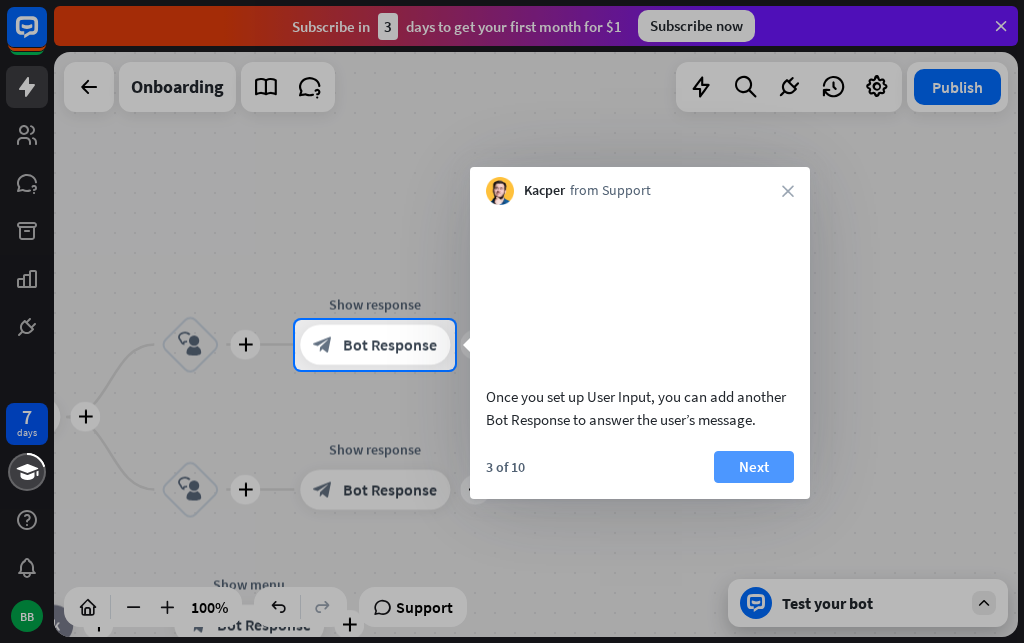 click on "Next" at bounding box center (754, 467) 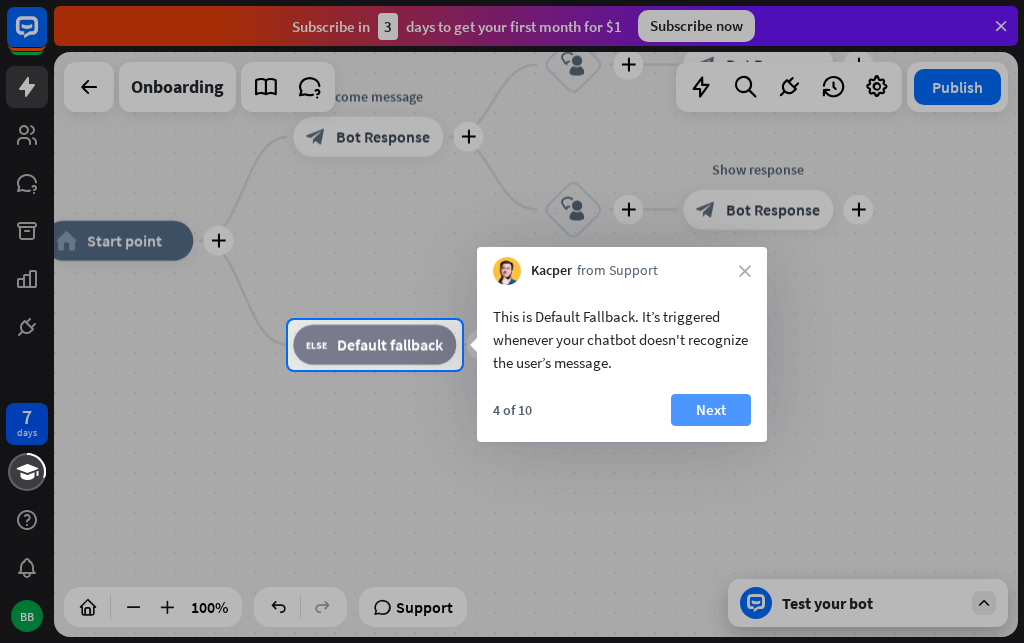 click on "Next" at bounding box center [711, 410] 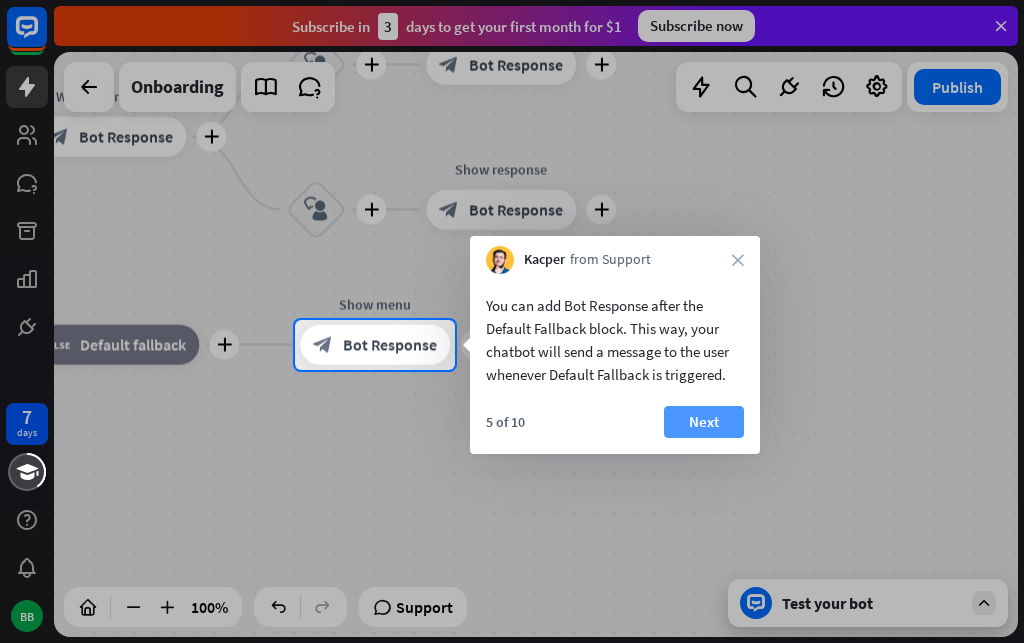 click on "Next" at bounding box center [704, 422] 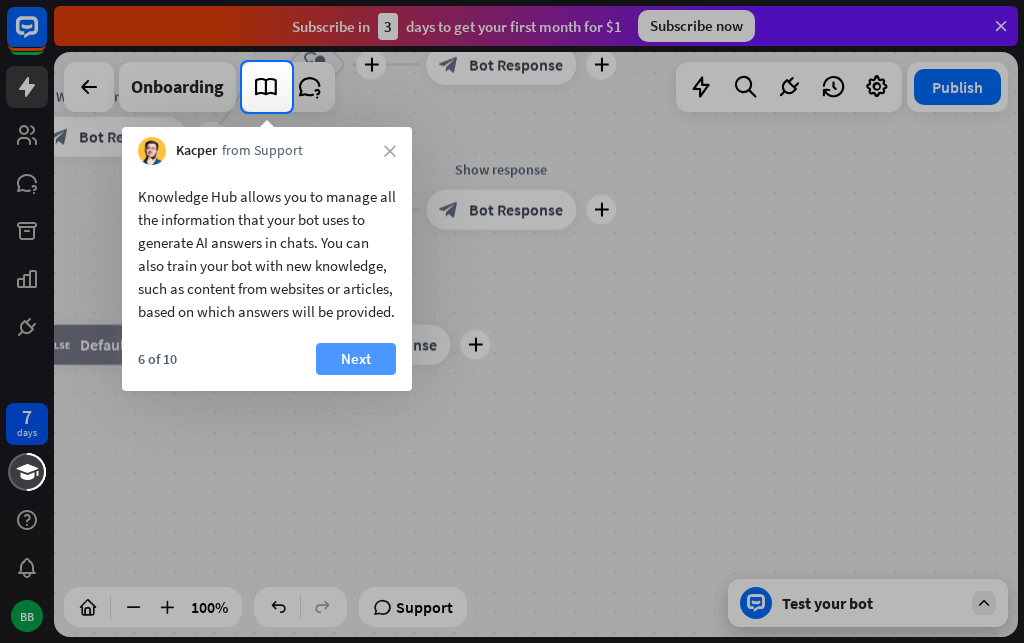 click on "Next" at bounding box center (356, 359) 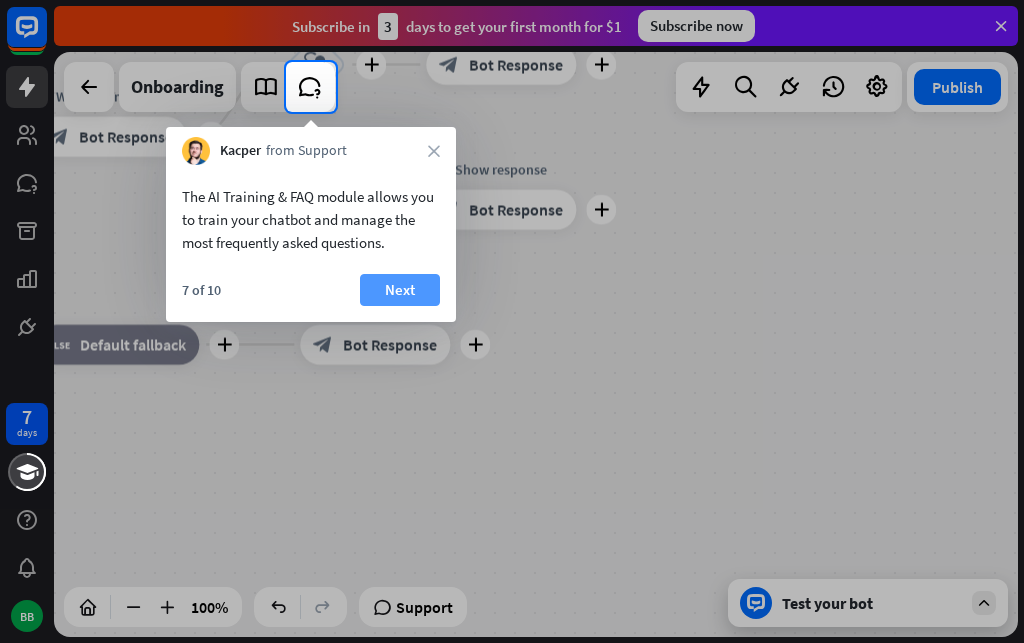 click on "Next" at bounding box center (400, 290) 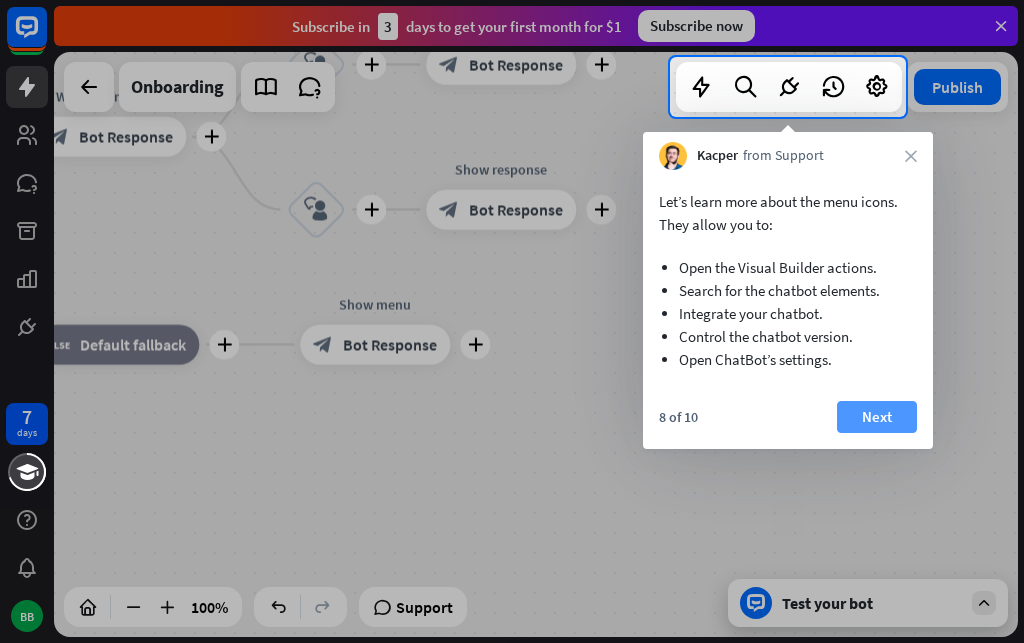 click on "Next" at bounding box center [877, 417] 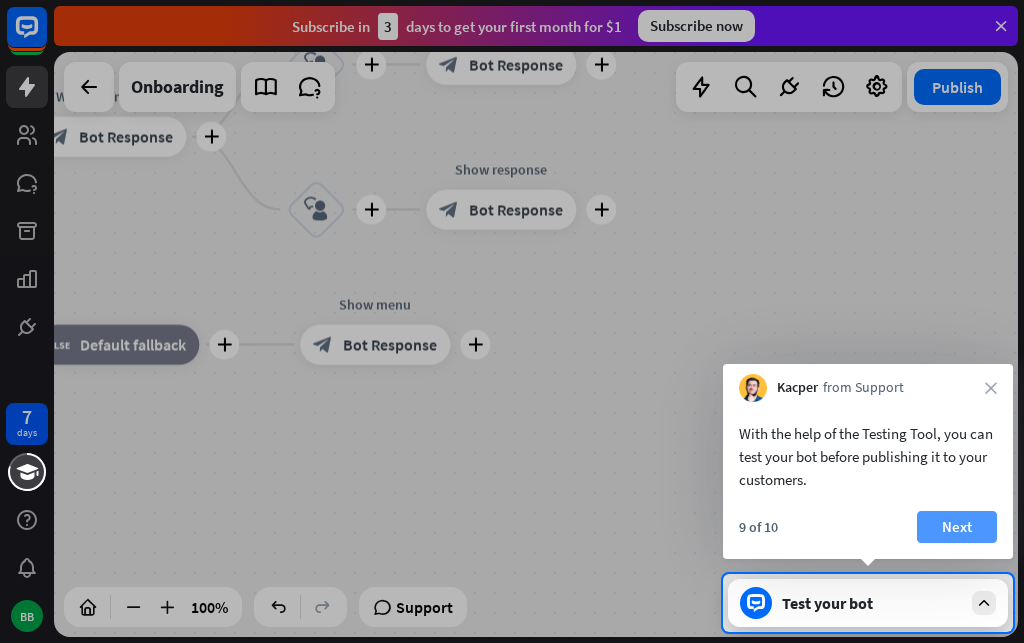 click on "Next" at bounding box center [957, 527] 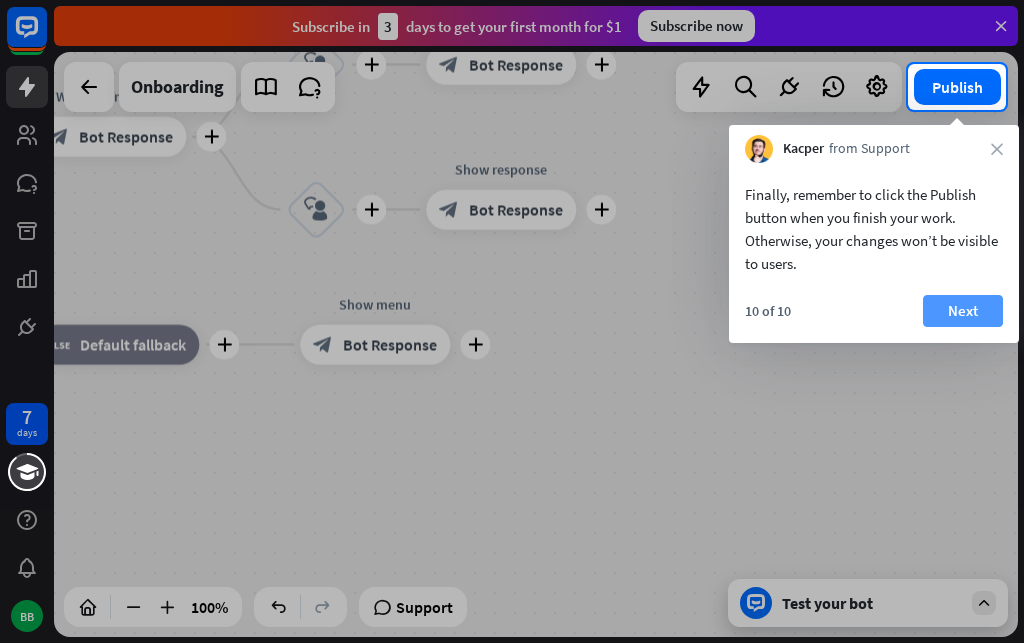 click on "Next" at bounding box center [963, 311] 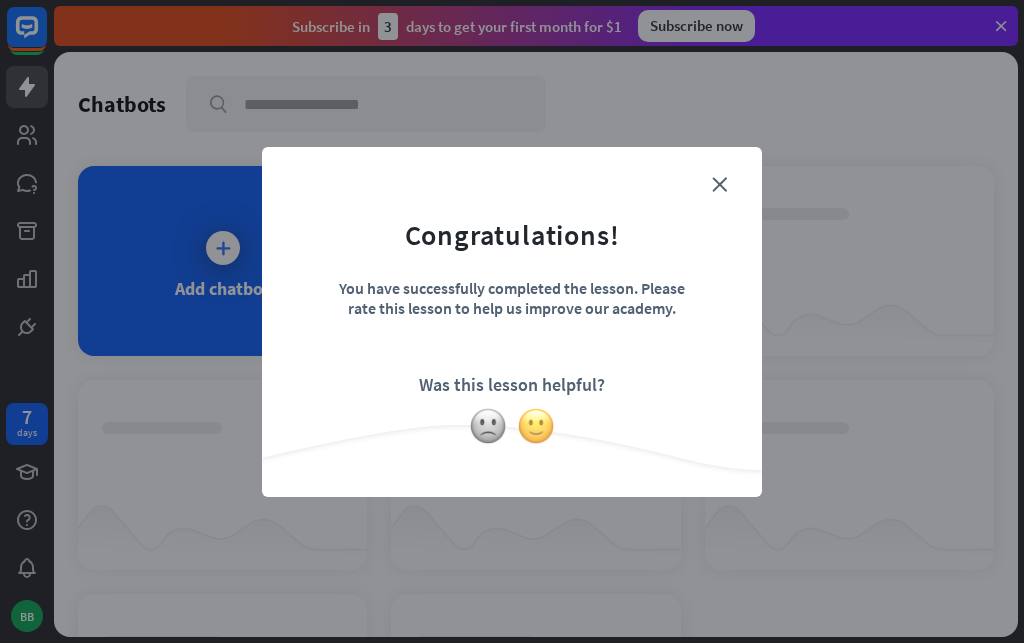 click at bounding box center (536, 426) 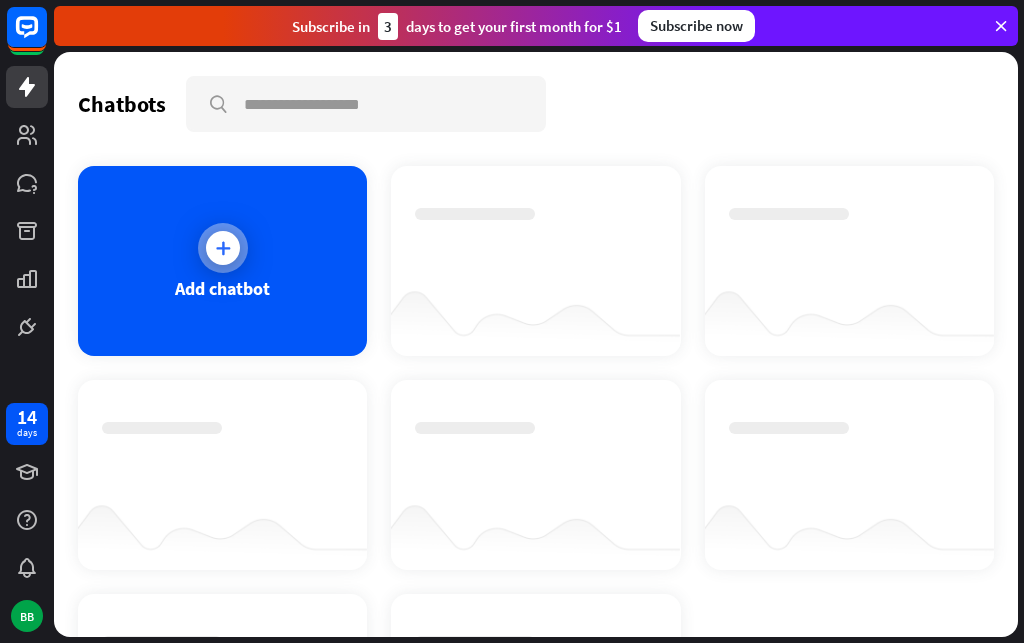 click at bounding box center (223, 248) 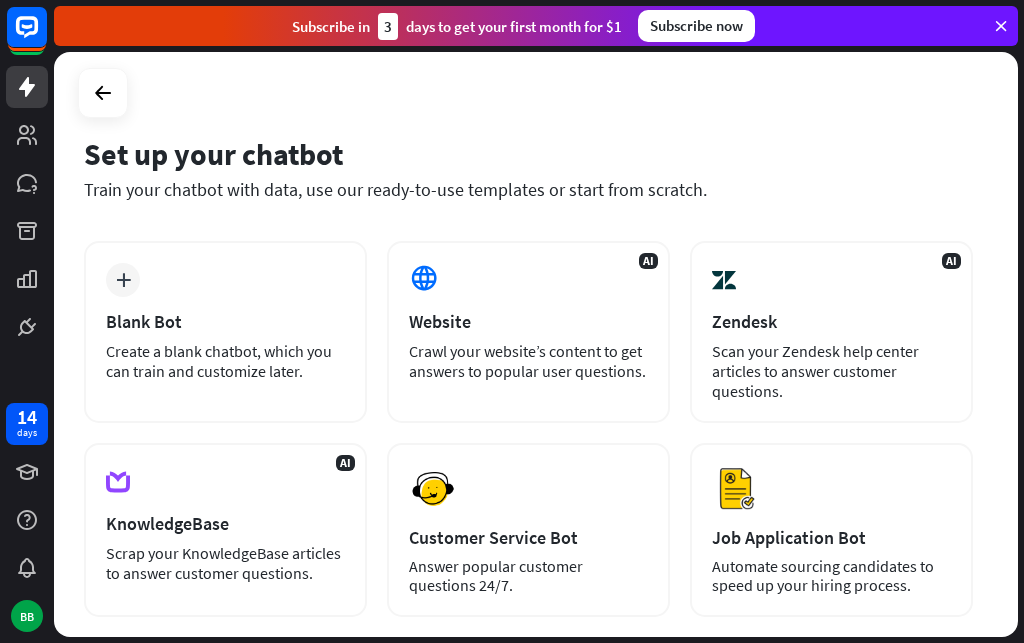 scroll, scrollTop: 0, scrollLeft: 0, axis: both 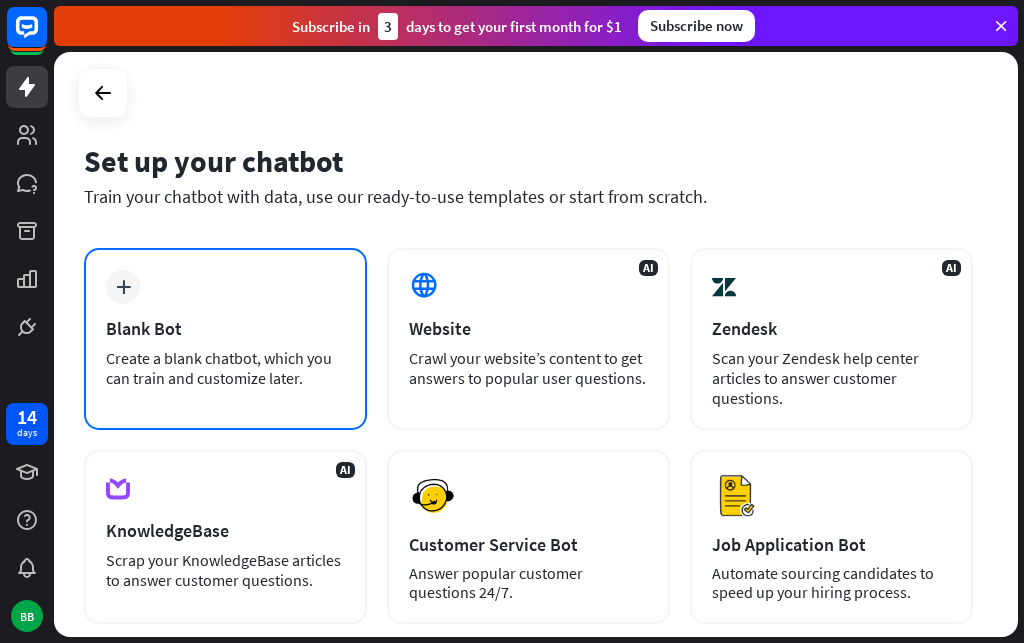 click on "plus   Blank Bot
Create a blank chatbot, which you can train and
customize later." at bounding box center [225, 339] 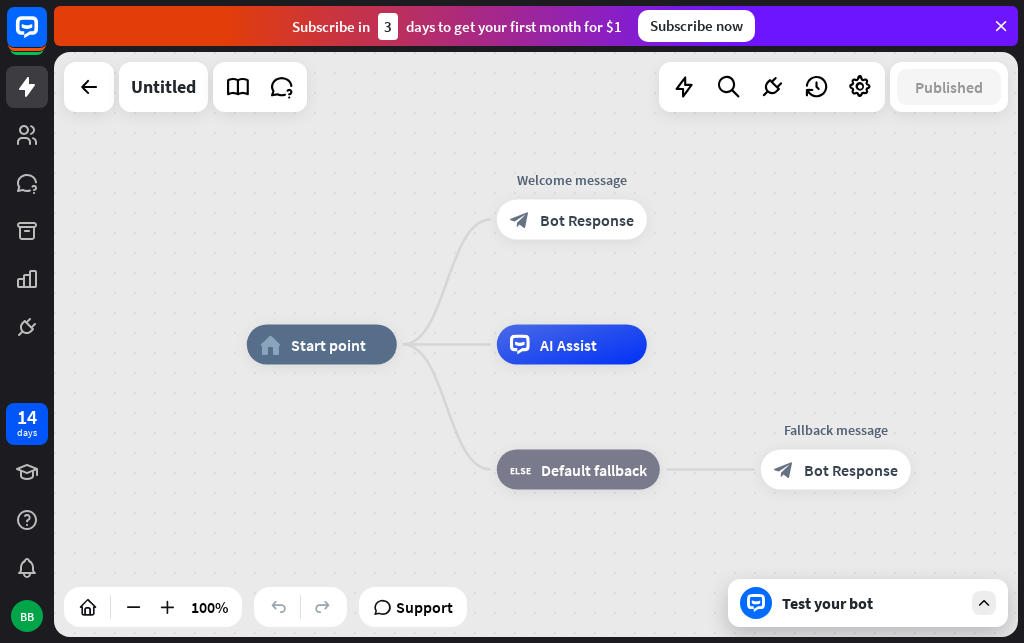 click on "Test your bot" at bounding box center [868, 603] 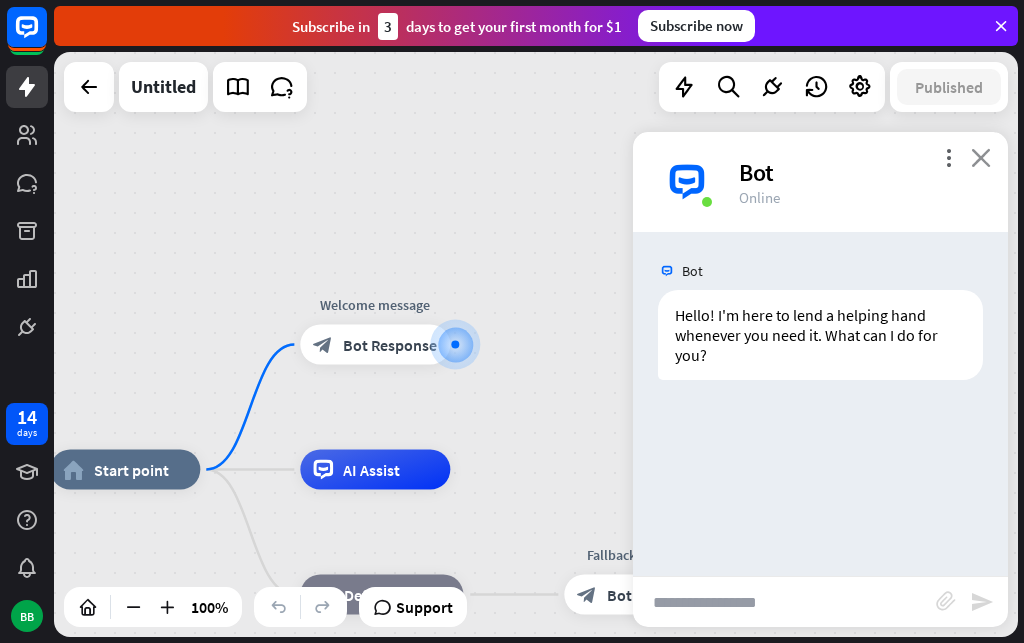 click on "close" at bounding box center [981, 157] 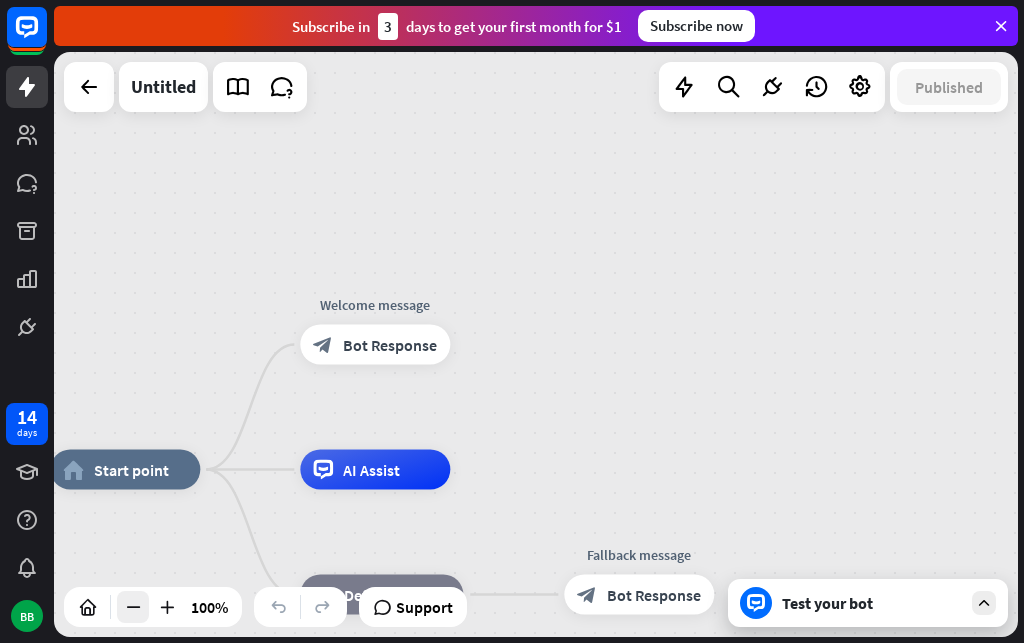 click at bounding box center [133, 607] 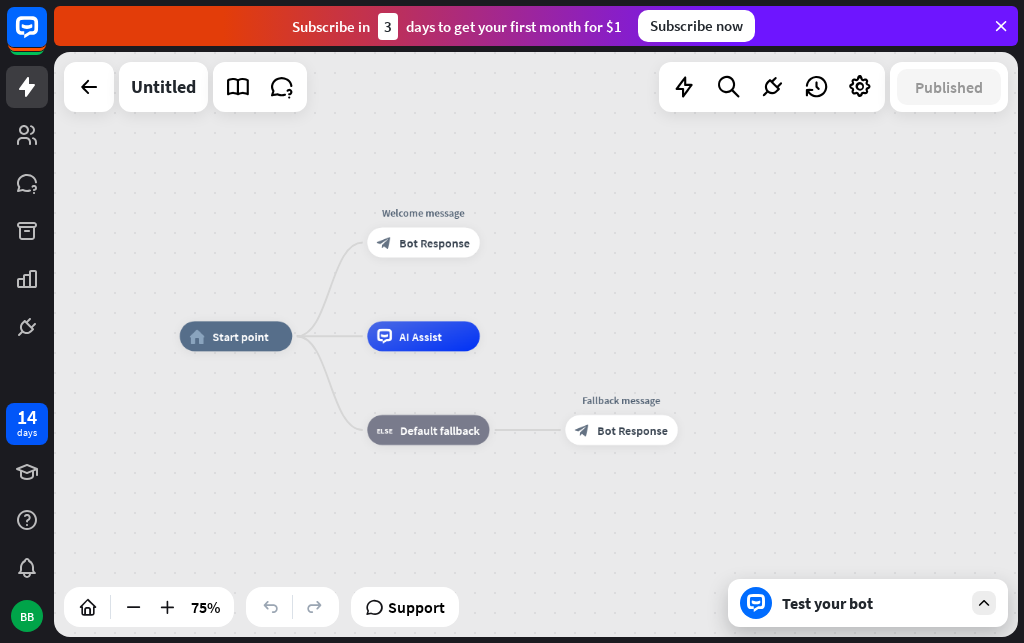 drag, startPoint x: 667, startPoint y: 331, endPoint x: 267, endPoint y: 314, distance: 400.36108 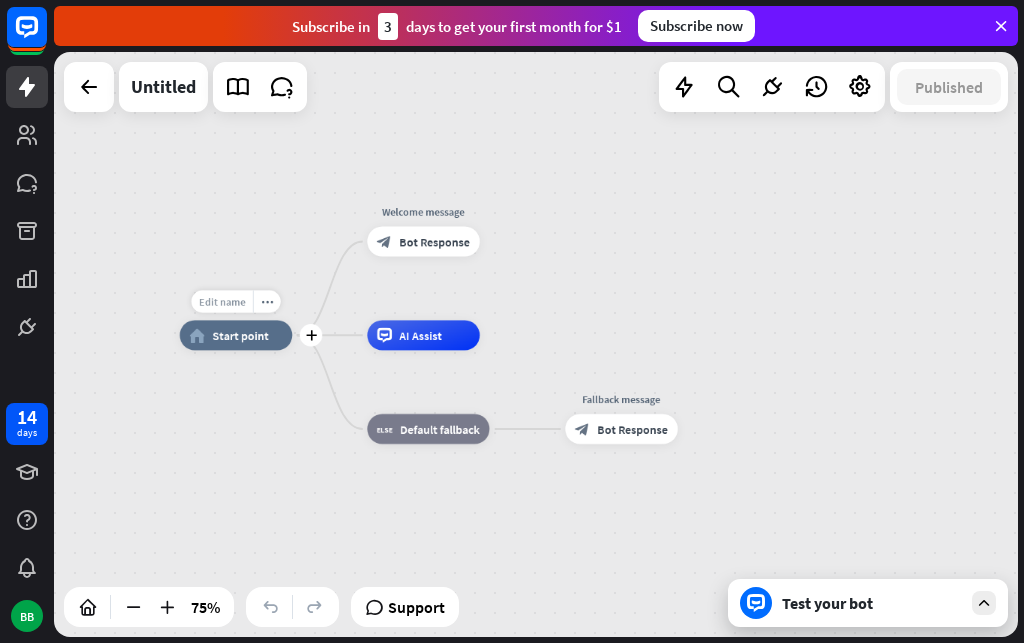 click on "Edit name" at bounding box center [222, 302] 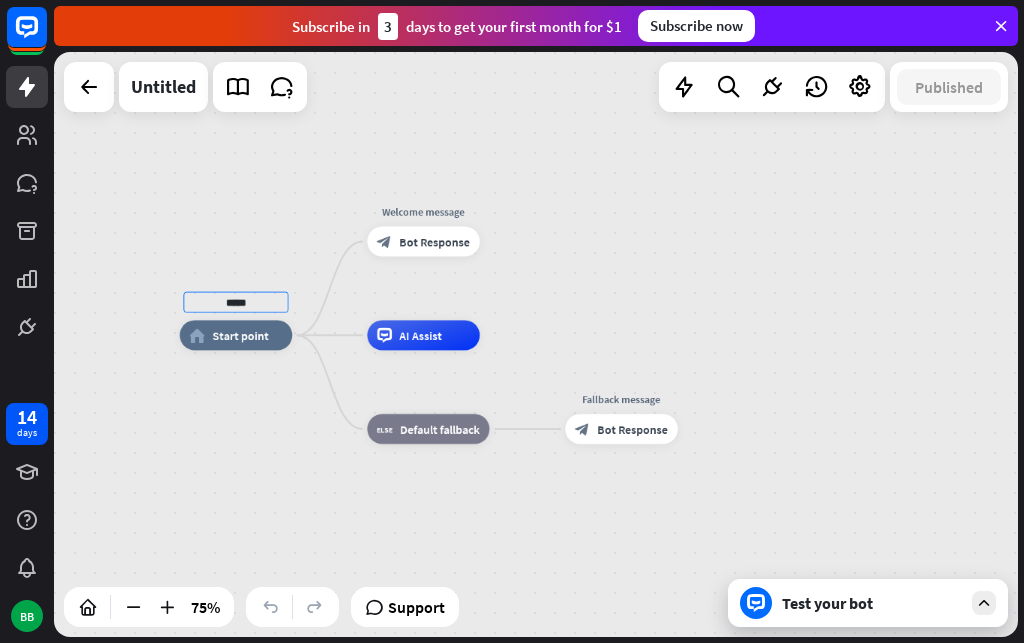 type on "*****" 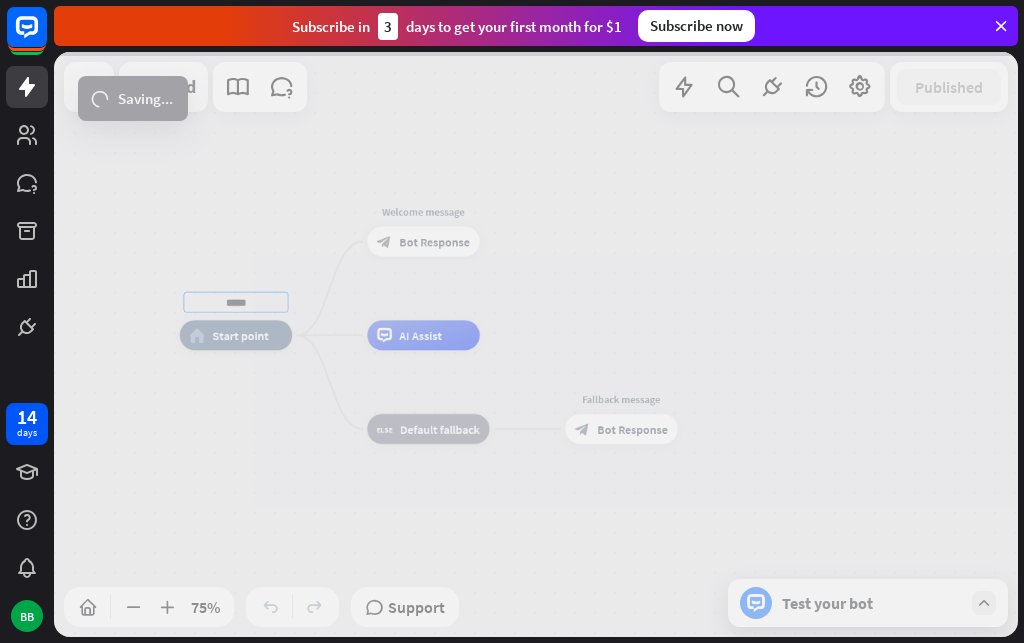 click on "*****           home_2   Start point                 Welcome message   block_bot_response   Bot Response                     AI Assist                   block_fallback   Default fallback                 Fallback message   block_bot_response   Bot Response
Untitled
Published
75%           Support         Test your bot         loader   Saving...           close   Interactions   block_user_input   User Input block_bot_response   Bot Response block_fallback   Fallback filter   Filter block_attachment   Attachment input builder_tree   Flow Actions   block_goto   Go to step block_faq   FAQ block_add_to_segment   Add to leads block_add_to_segment   Add to segment block_delete_from_segment   Delete from segment webhooks   Webhook block_set_attribute   Set attribute block_ab_testing   A/B Test block_question   Question block_close_chat   Close chat block_backtracking   Backtracking LiveChat actions" at bounding box center [536, 344] 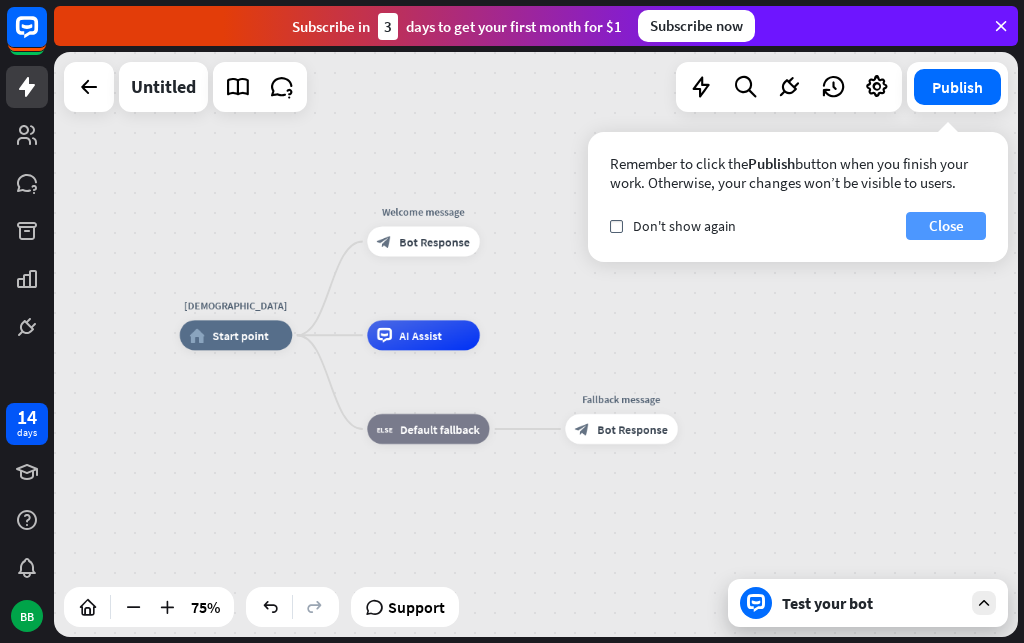 click on "Close" at bounding box center (946, 226) 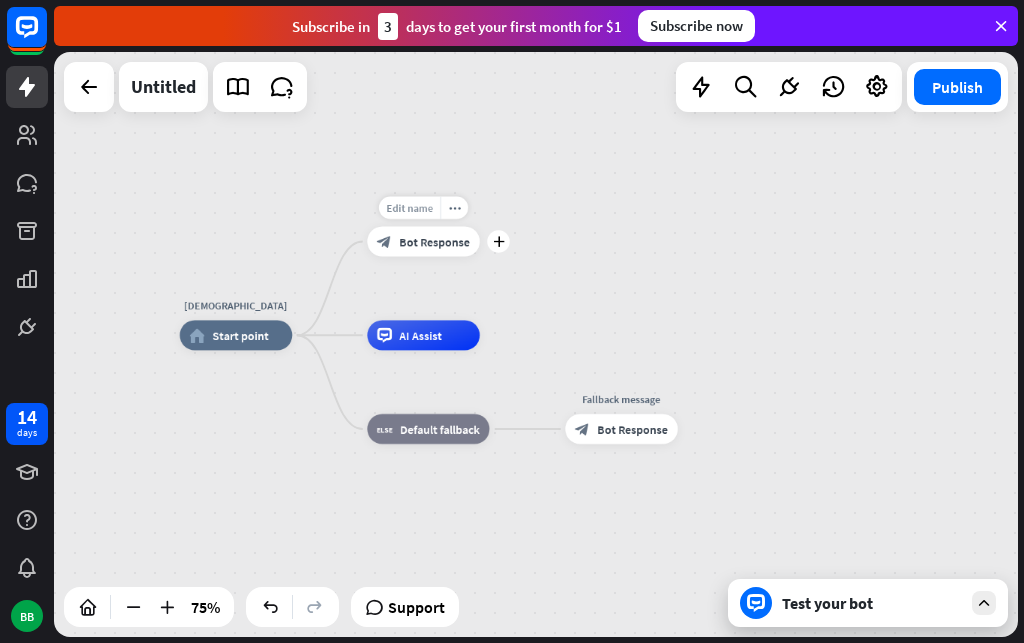 click on "Edit name" at bounding box center [410, 208] 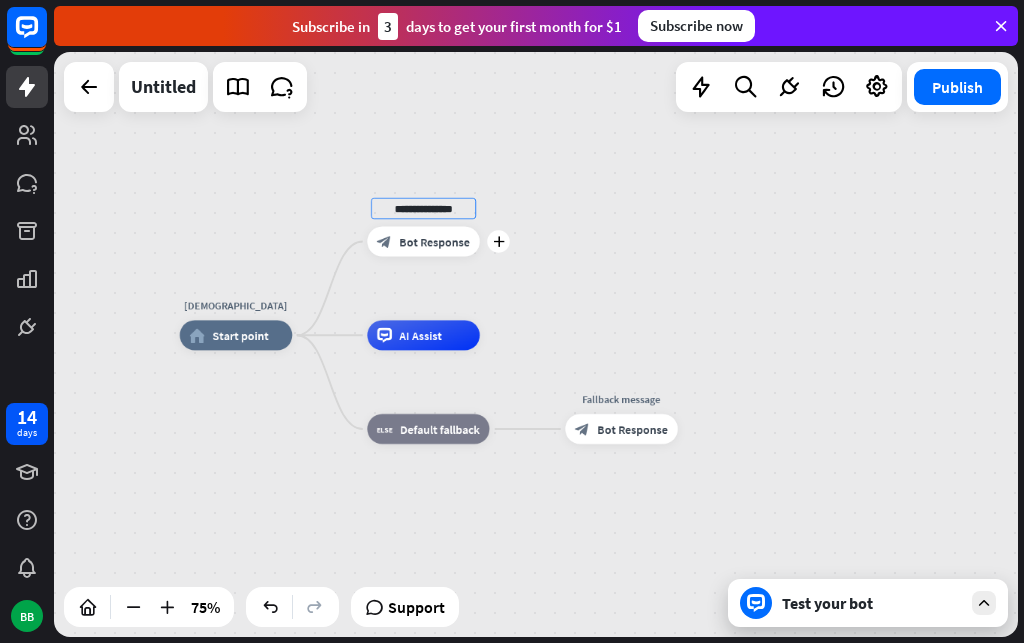 click on "**********" at bounding box center (423, 208) 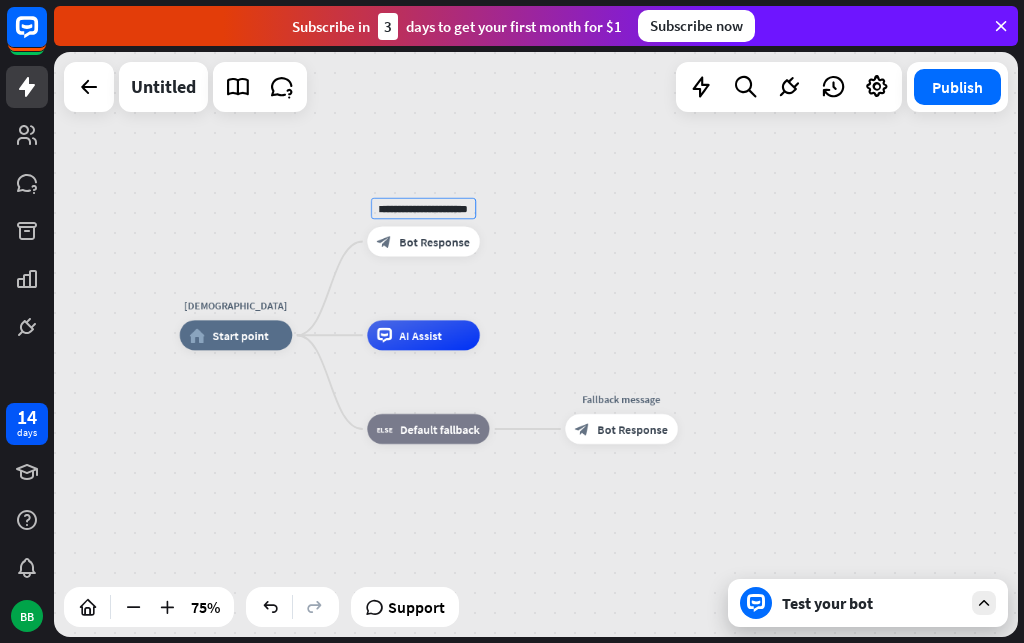 scroll, scrollTop: 0, scrollLeft: 37, axis: horizontal 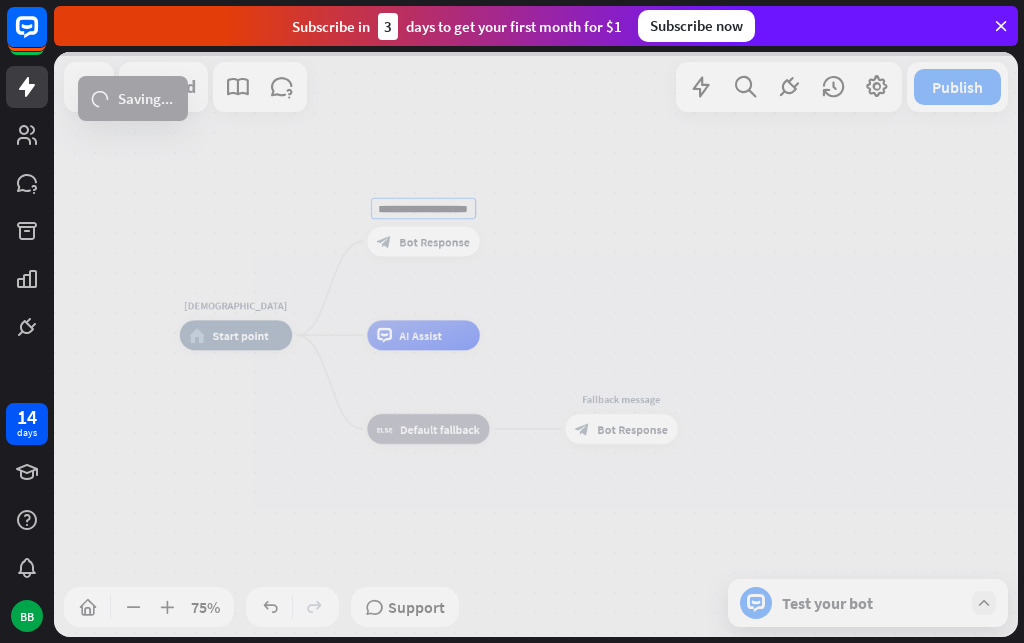 click on "**********" at bounding box center (536, 344) 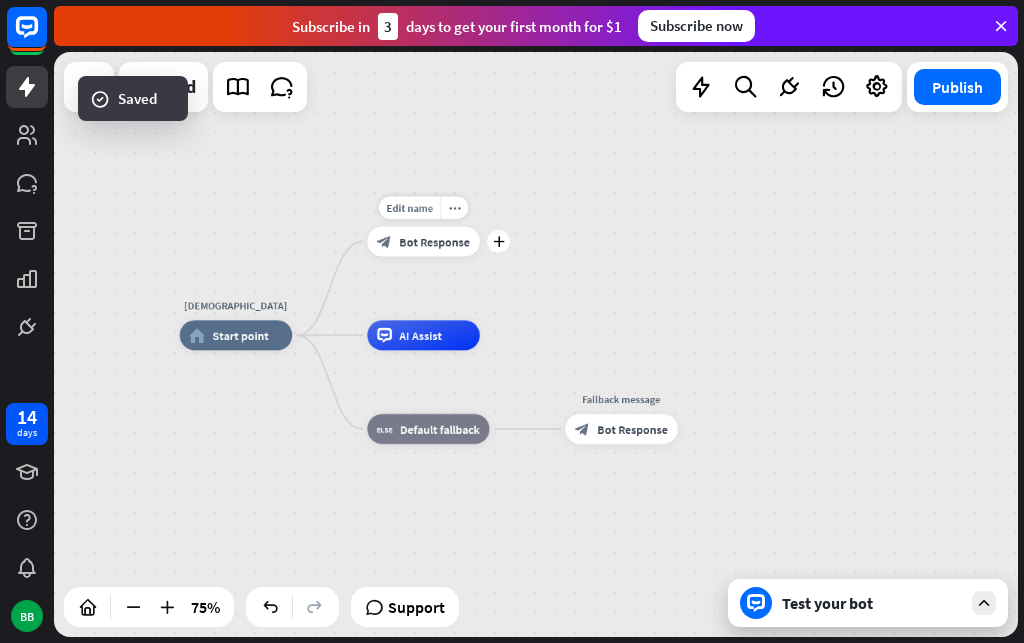 click on "Bot Response" at bounding box center (435, 241) 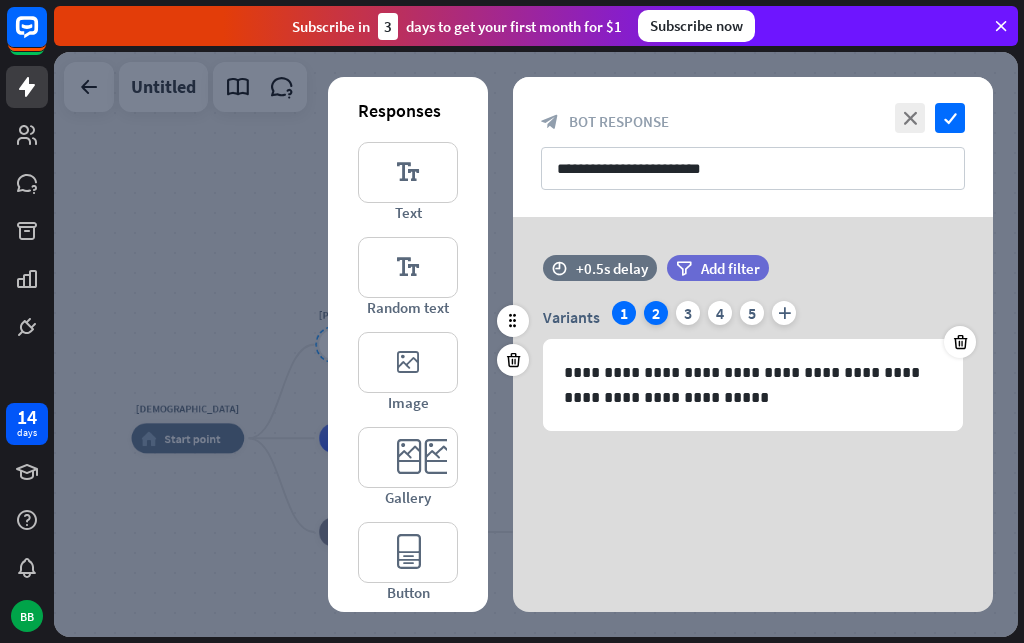 click on "2" at bounding box center [656, 313] 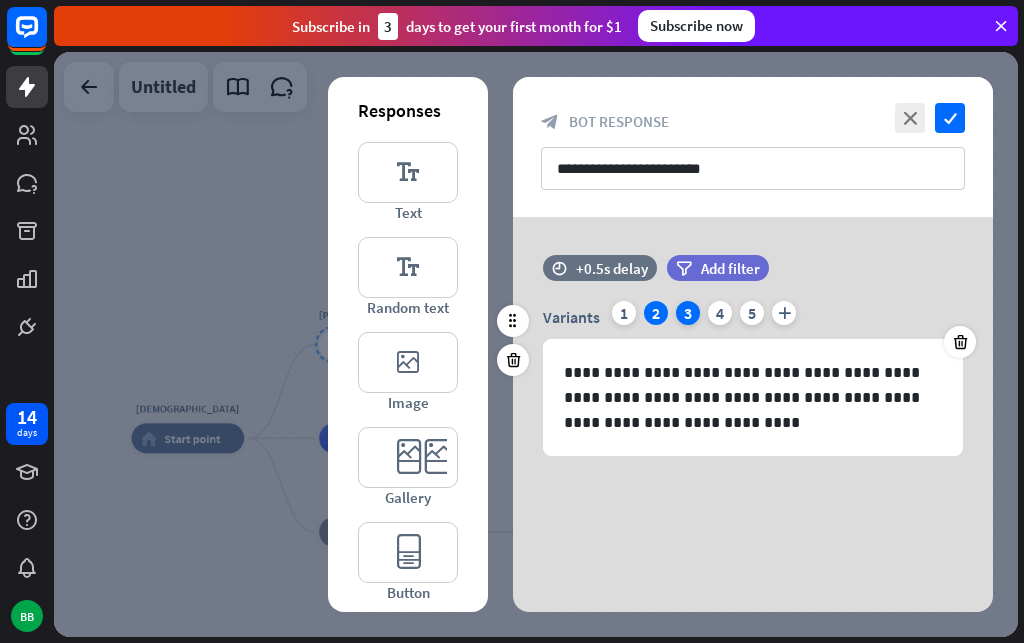click on "3" at bounding box center (688, 313) 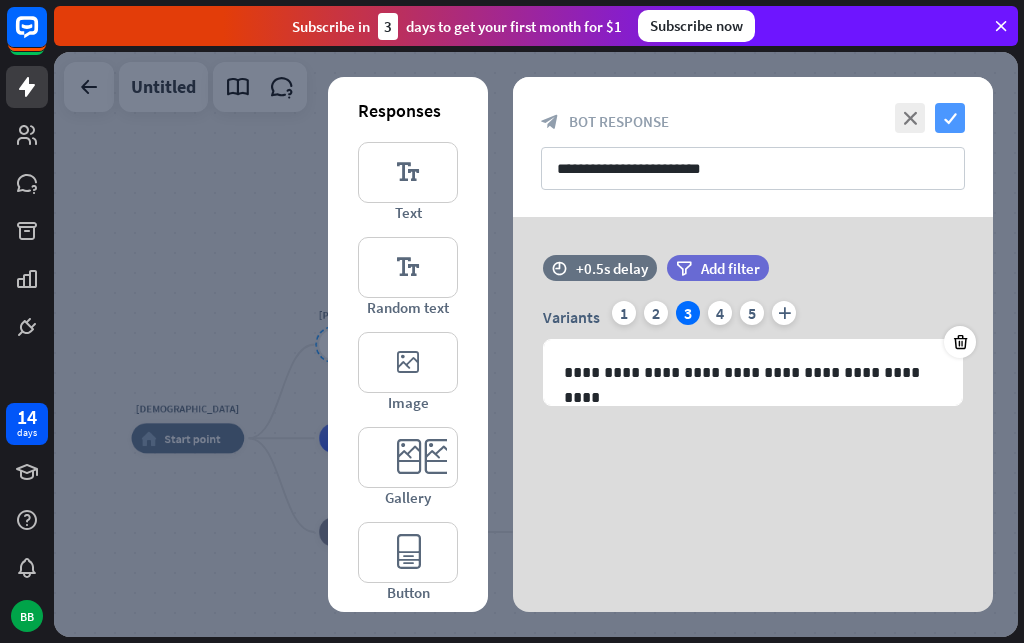 click on "check" at bounding box center (950, 118) 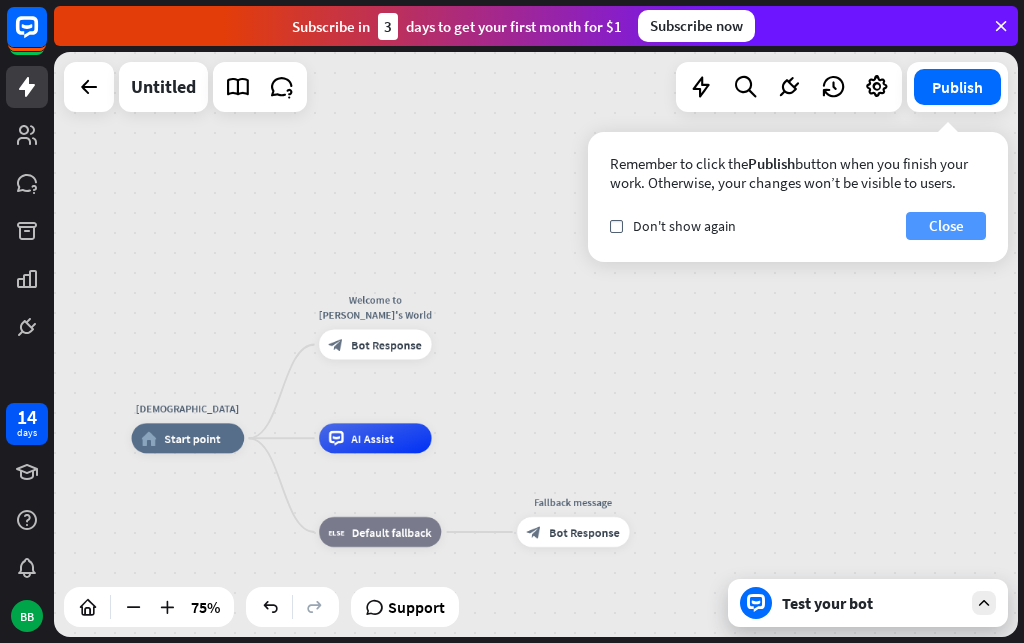 click on "Close" at bounding box center [946, 226] 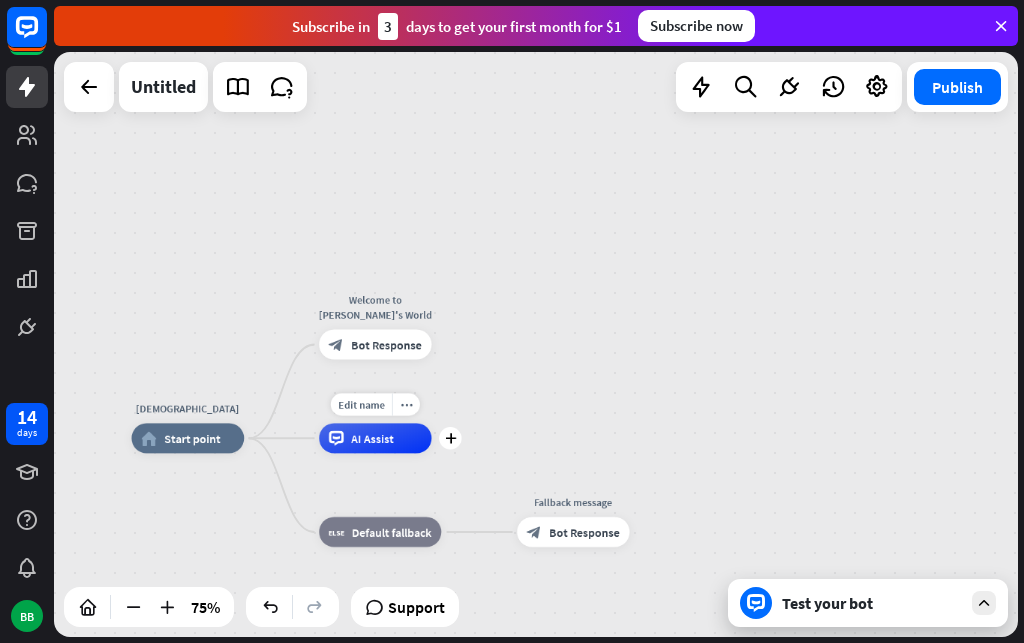 click on "AI Assist" at bounding box center [372, 438] 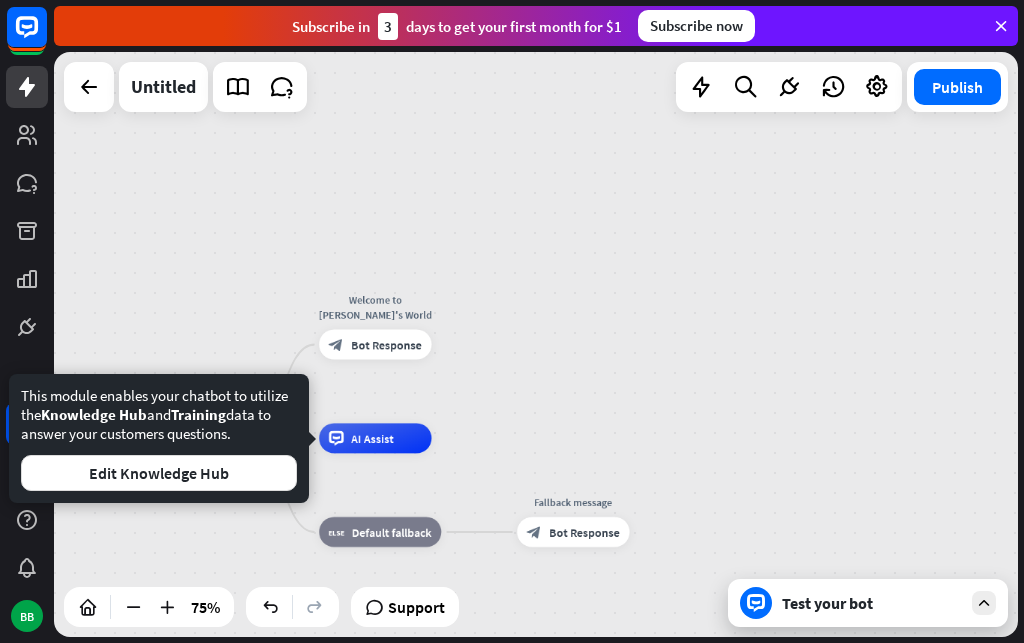 click on "BISHU   home_2   Start point                 Welcome to [PERSON_NAME]'s World   block_bot_response   Bot Response                     AI Assist                   block_fallback   Default fallback                 Fallback message   block_bot_response   Bot Response" at bounding box center (536, 344) 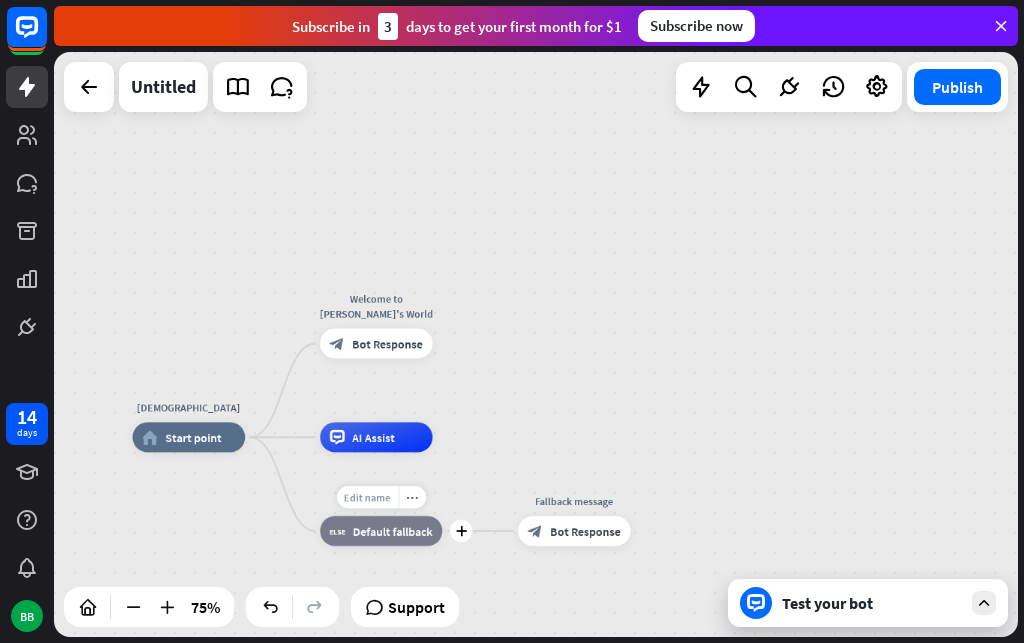 click on "Edit name" at bounding box center [368, 497] 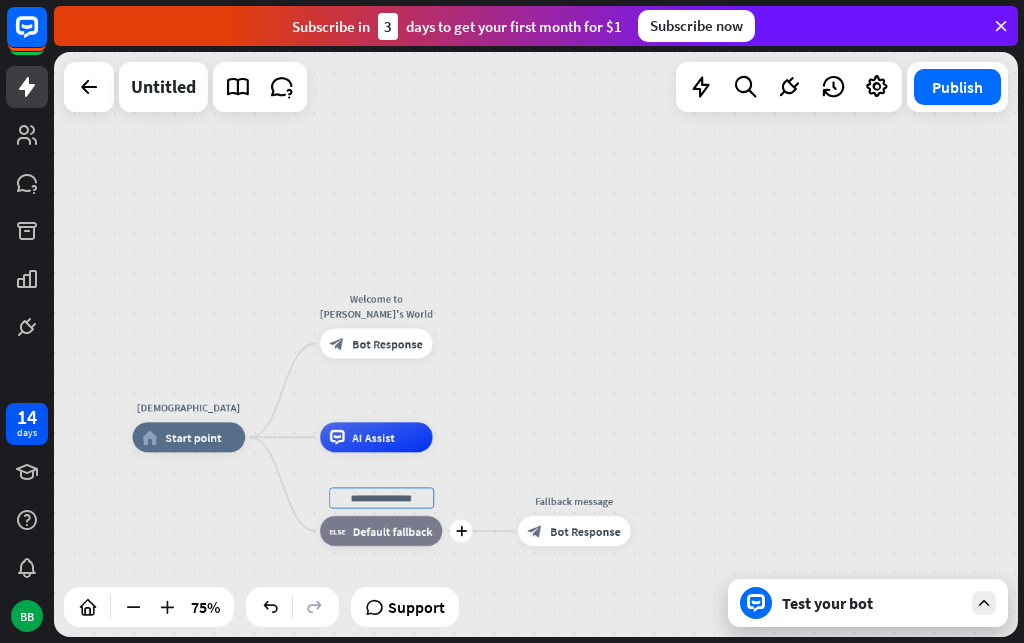 click at bounding box center (381, 498) 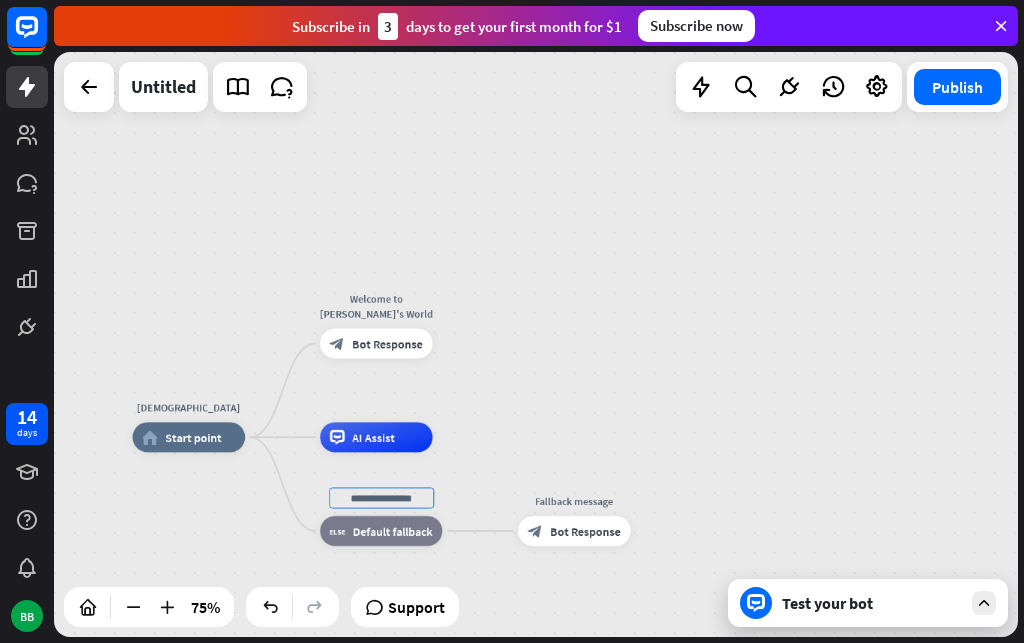 click on "BISHU   home_2   Start point                 Welcome to [PERSON_NAME]'s World   block_bot_response   Bot Response       Edit name   more_horiz               AI Assist                   block_fallback   Default fallback                 Fallback message   block_bot_response   Bot Response" at bounding box center (494, 656) 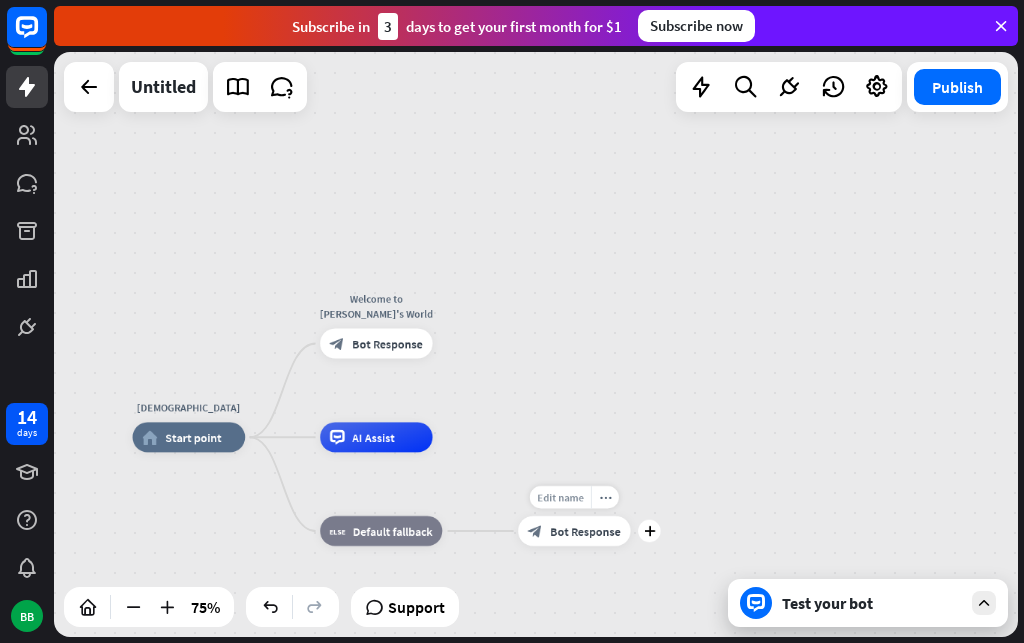 click on "Edit name" at bounding box center [560, 498] 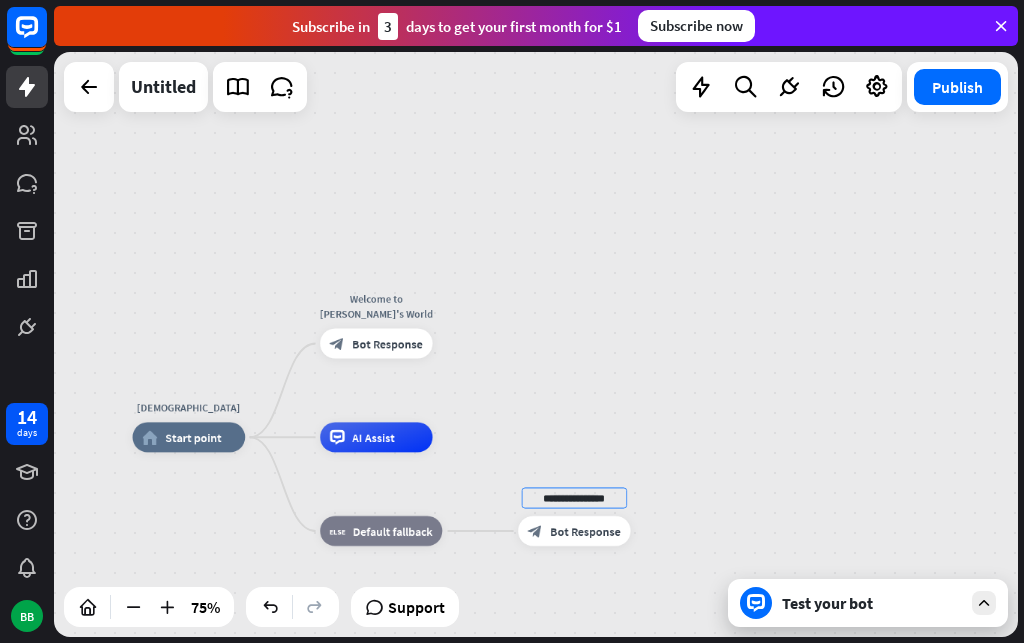 click on "**********" at bounding box center [536, 344] 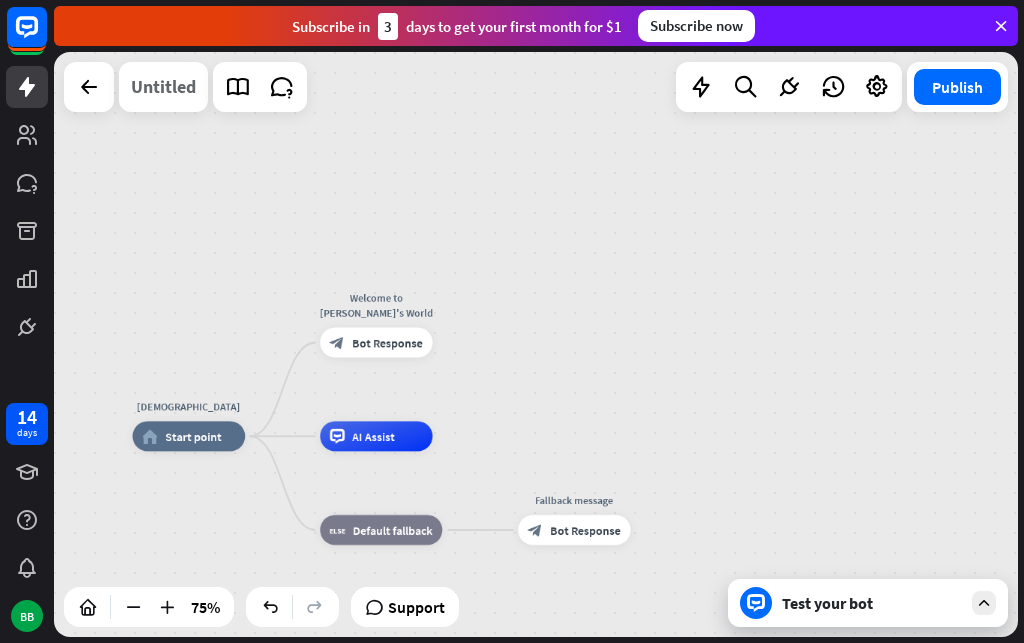 click on "Untitled" at bounding box center (163, 87) 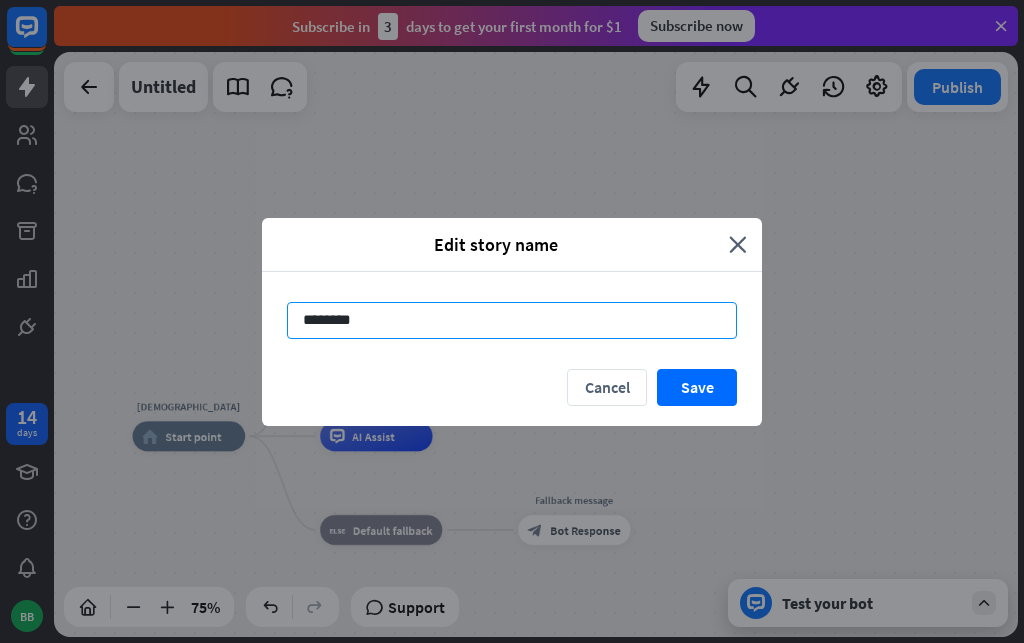 click on "********" at bounding box center (512, 320) 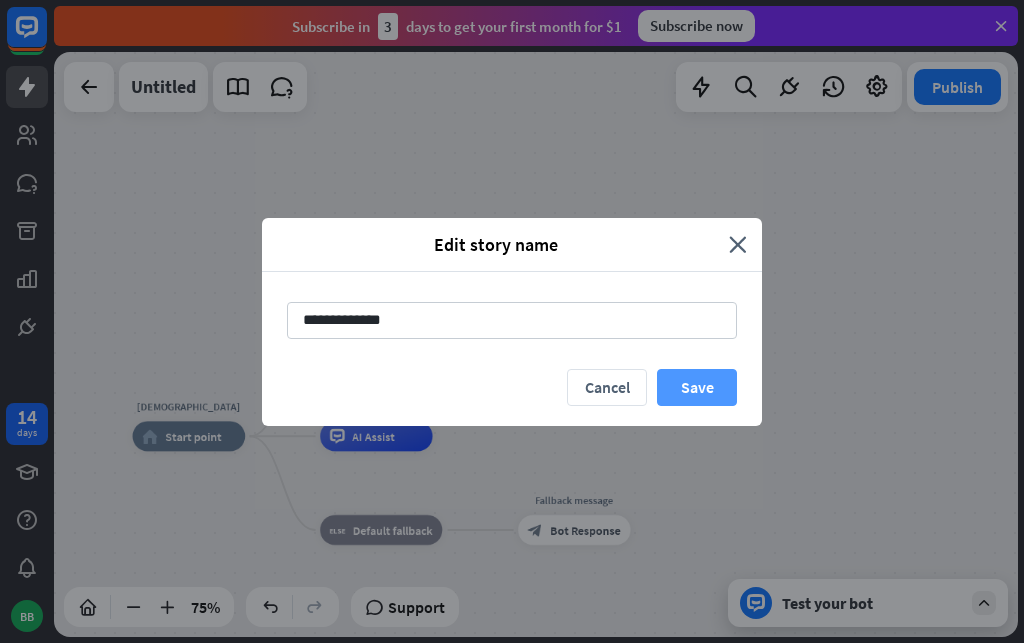 type on "**********" 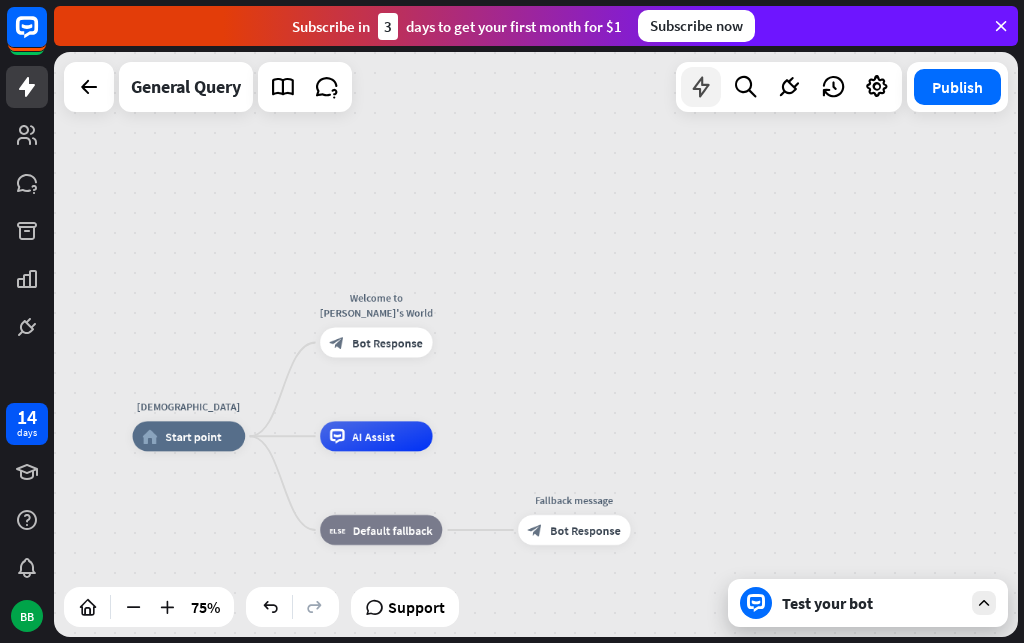 click at bounding box center [701, 87] 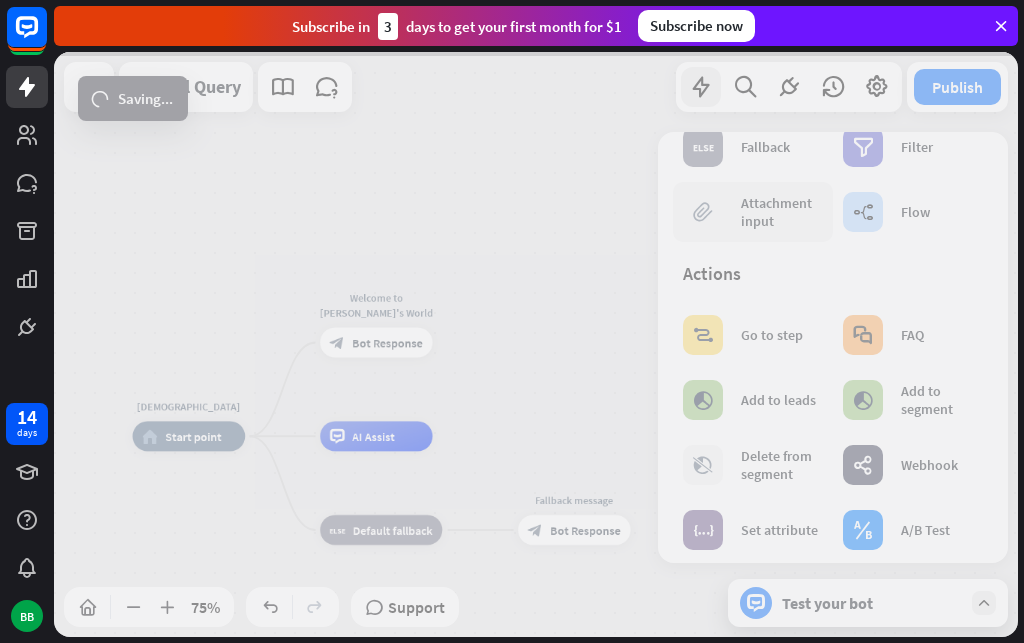 scroll, scrollTop: 228, scrollLeft: 0, axis: vertical 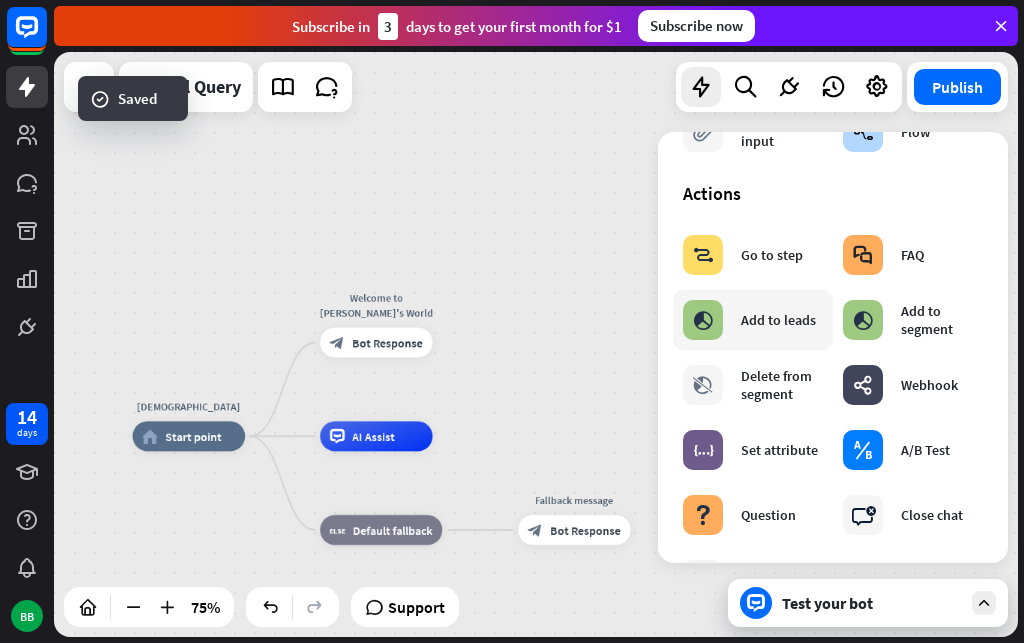 click on "Add to leads" at bounding box center [778, 320] 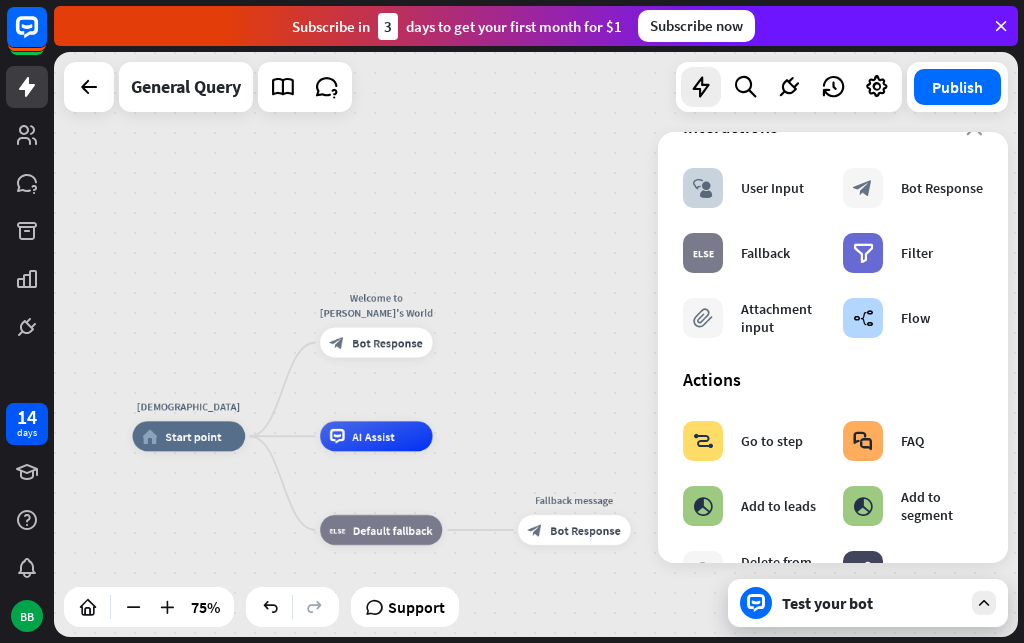 scroll, scrollTop: 270, scrollLeft: 0, axis: vertical 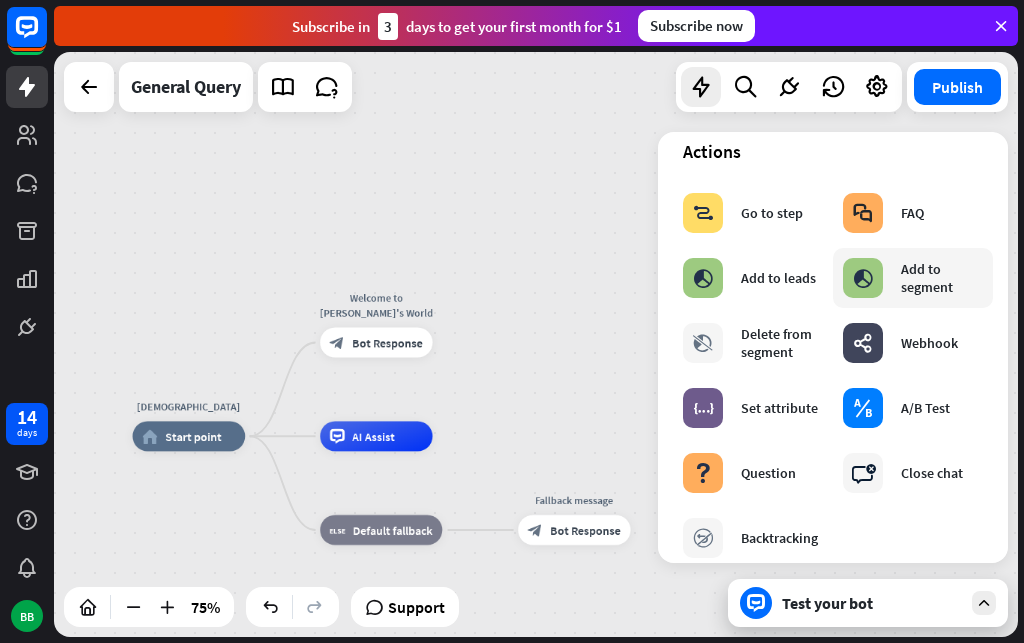 click on "Add to segment" at bounding box center (942, 278) 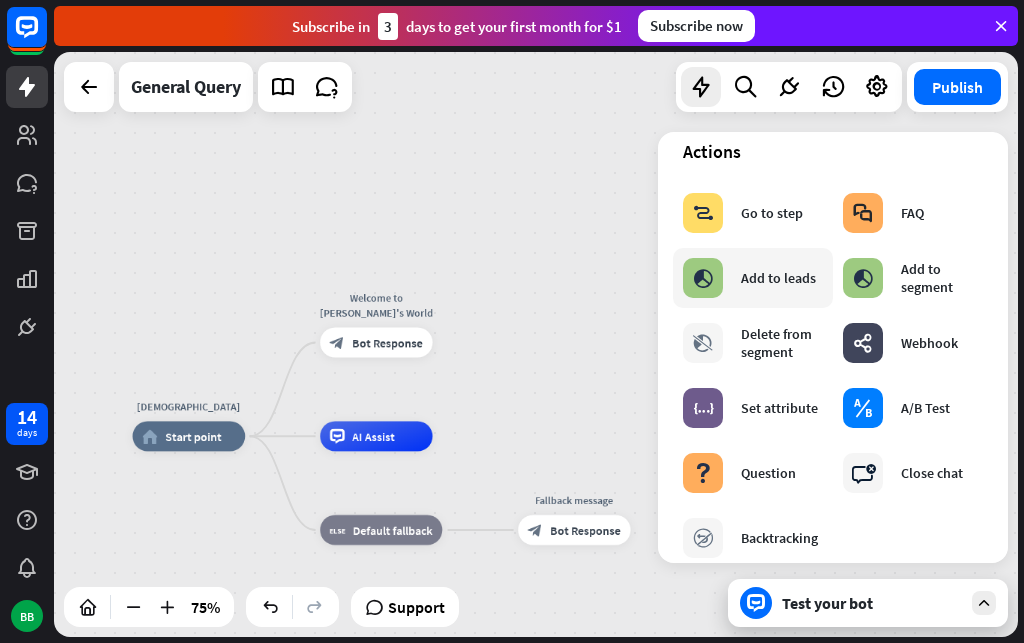 click on "block_add_to_segment   Add to leads" at bounding box center (749, 278) 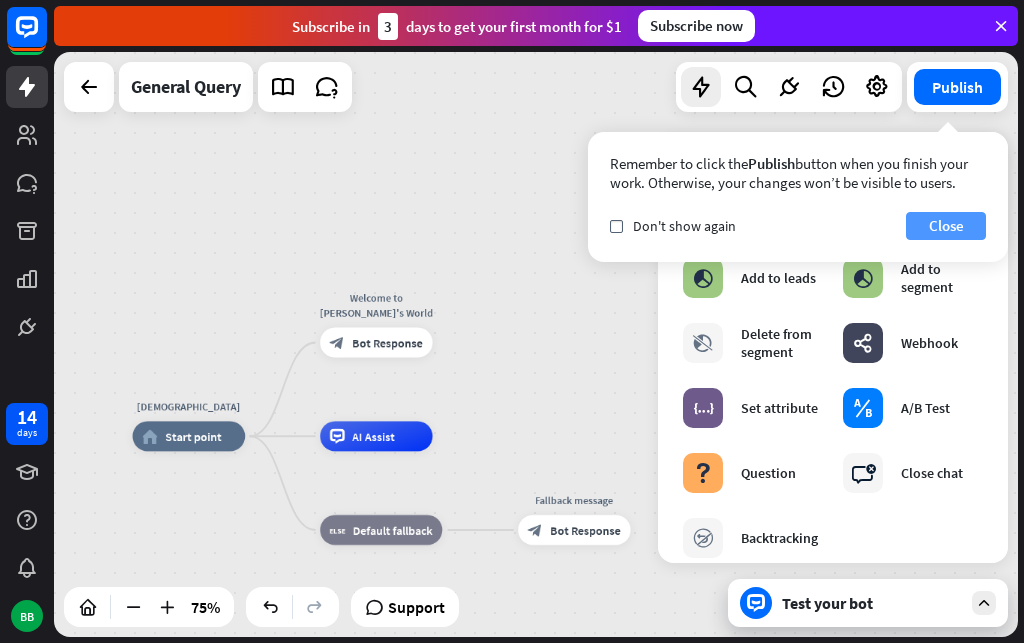 click on "Close" at bounding box center [946, 226] 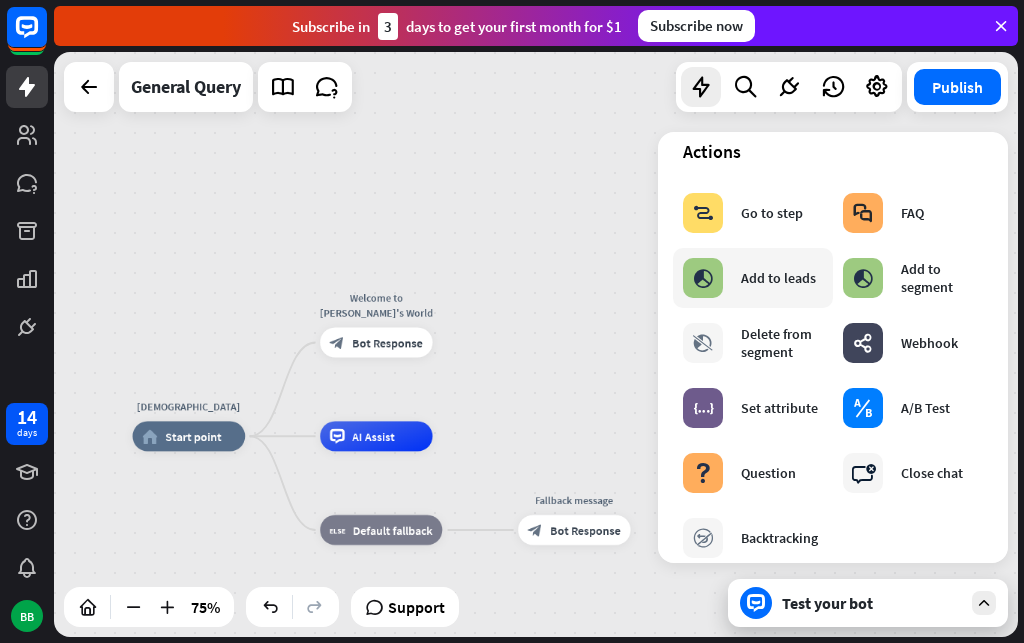 click on "Add to leads" at bounding box center (778, 278) 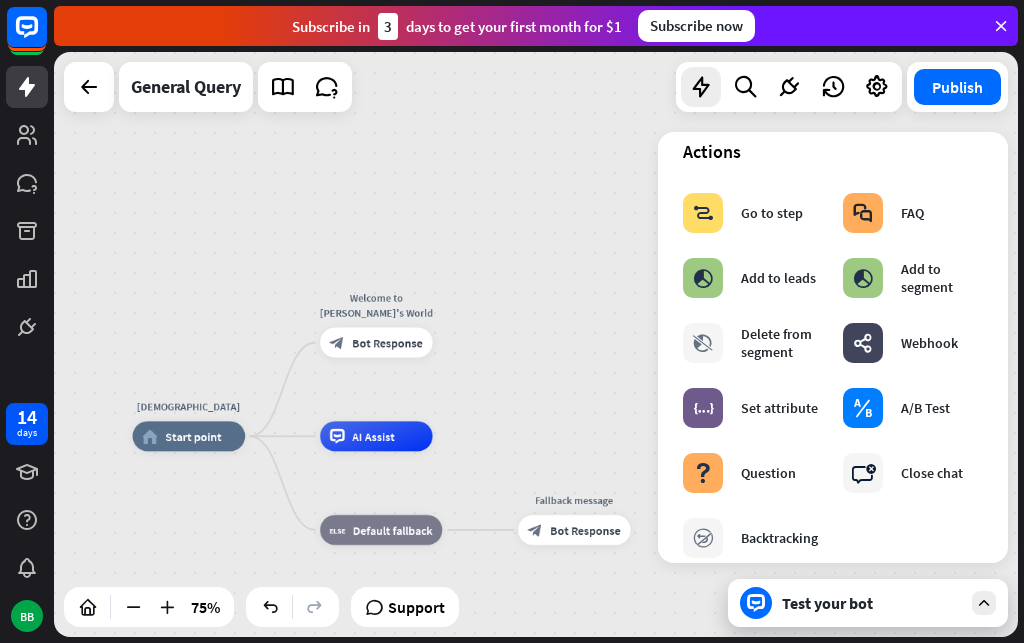 click on "block_attachment   Attachment input" at bounding box center [753, 90] 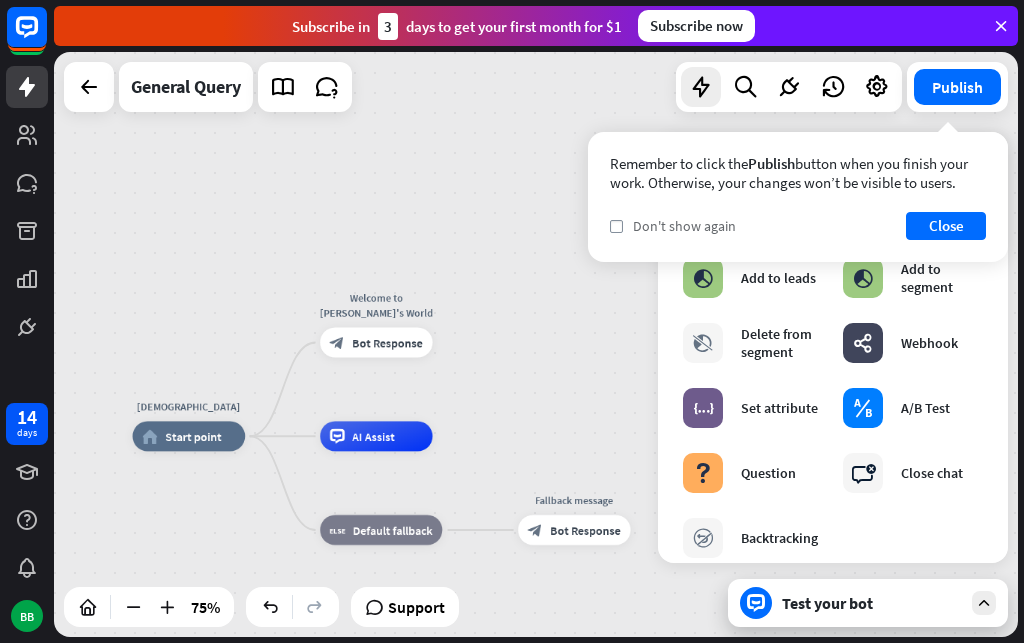 click on "Don't show again" at bounding box center (684, 226) 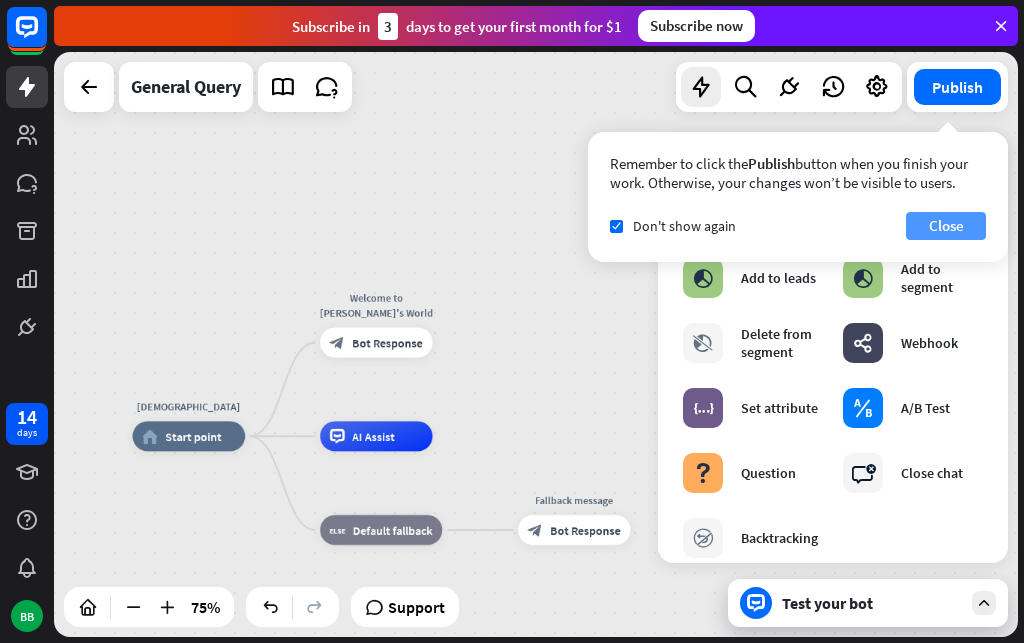click on "Close" at bounding box center [946, 226] 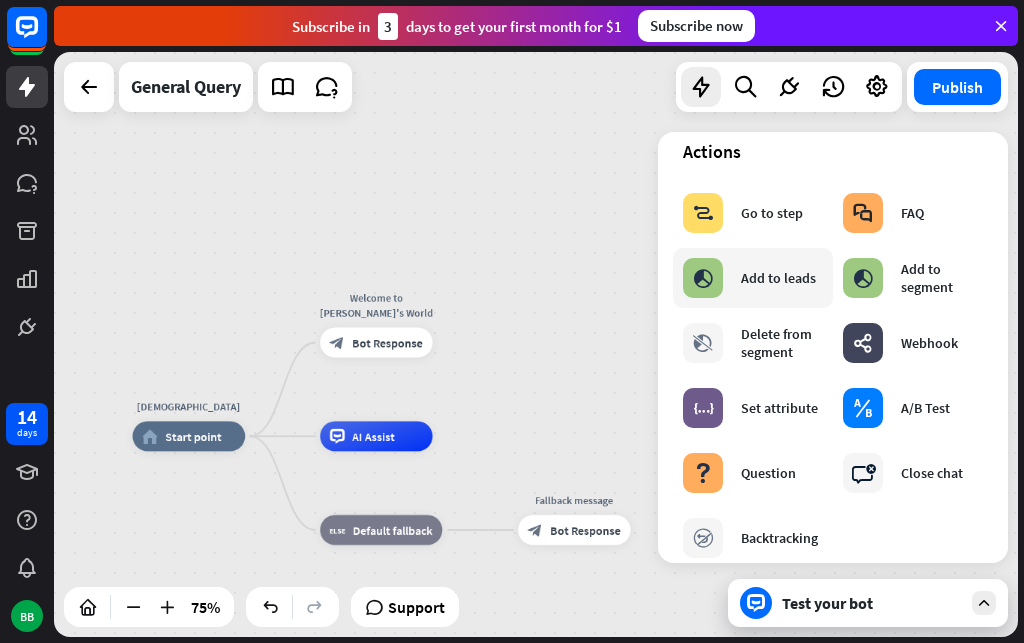 click on "Add to leads" at bounding box center [778, 278] 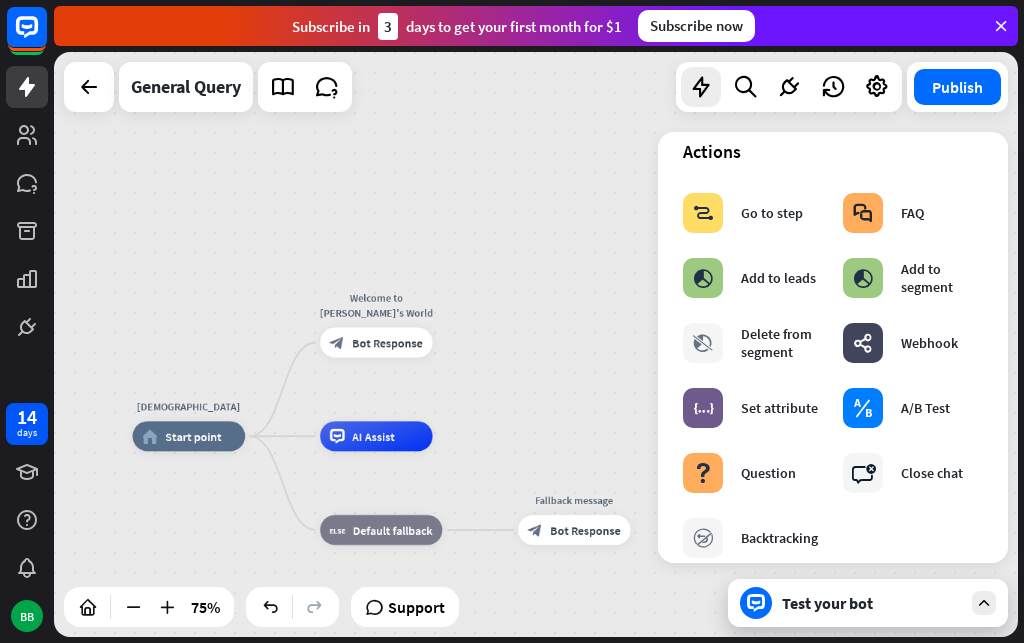 click on "close" at bounding box center [974, -100] 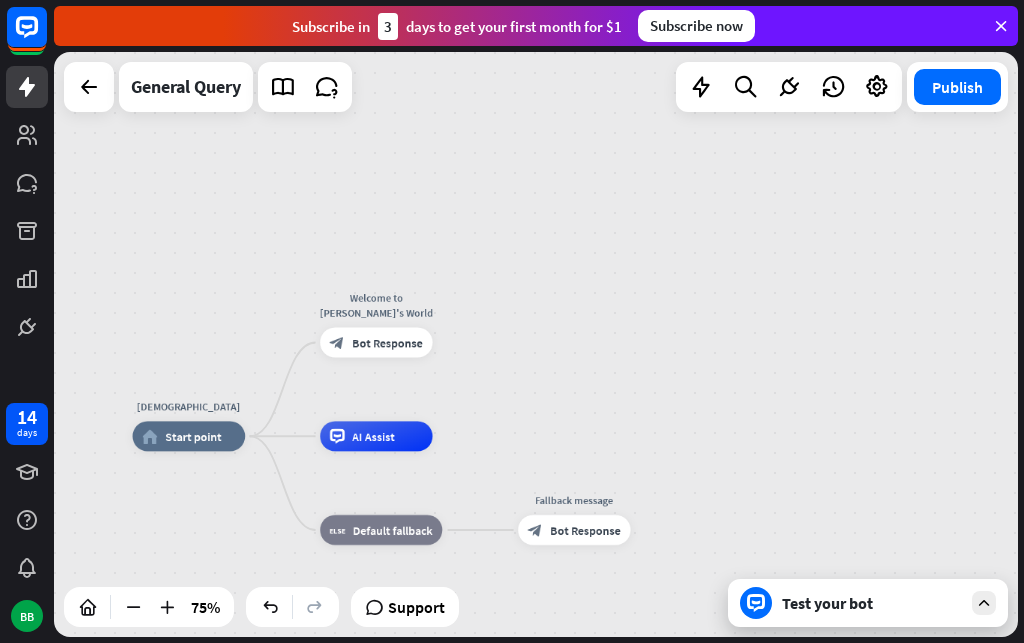 click on "BISHU   home_2   Start point                 Welcome to [PERSON_NAME]'s World   block_bot_response   Bot Response                     AI Assist                   block_fallback   Default fallback                 Fallback message   block_bot_response   Bot Response" at bounding box center (536, 344) 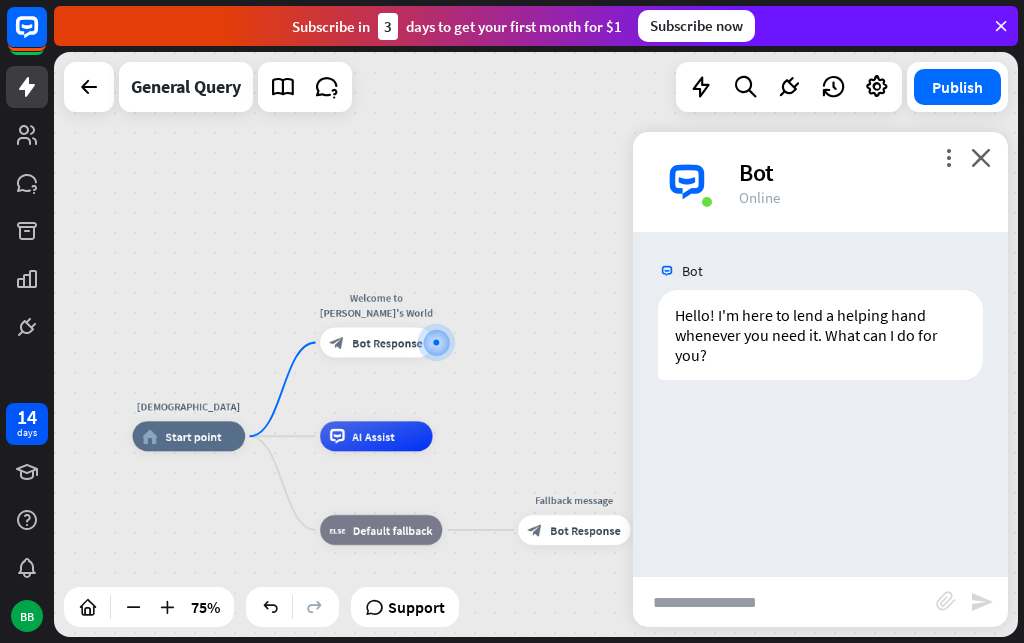 click on "Bot" at bounding box center (861, 172) 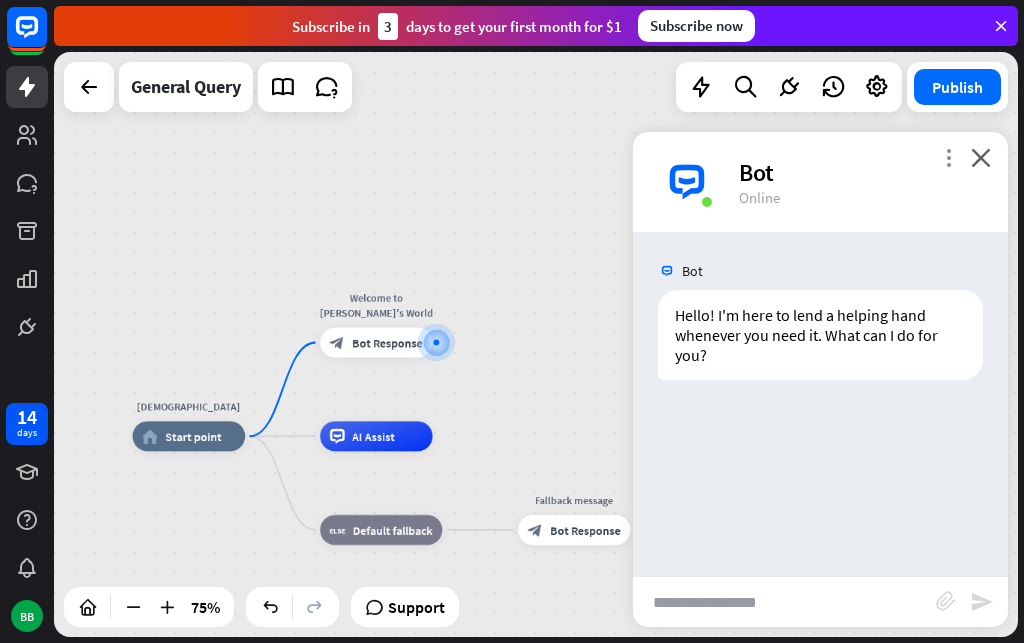 click on "more_vert" at bounding box center (948, 157) 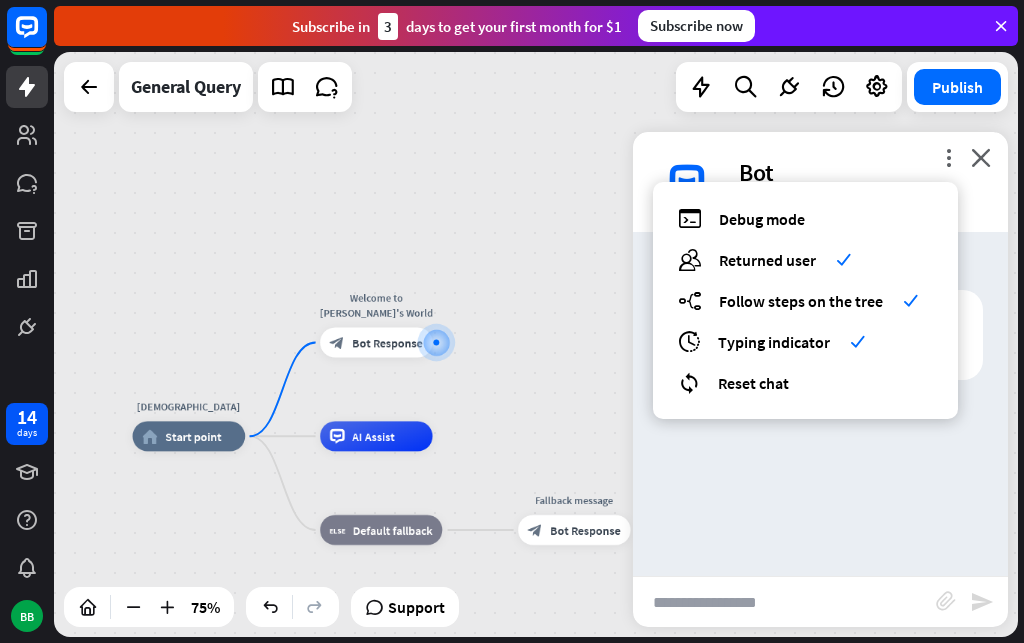 click on "Bot
Hello! I'm here to lend a helping hand whenever you need it. What can I do for you?
[DATE] 8:55 PM
Show JSON" at bounding box center [820, 404] 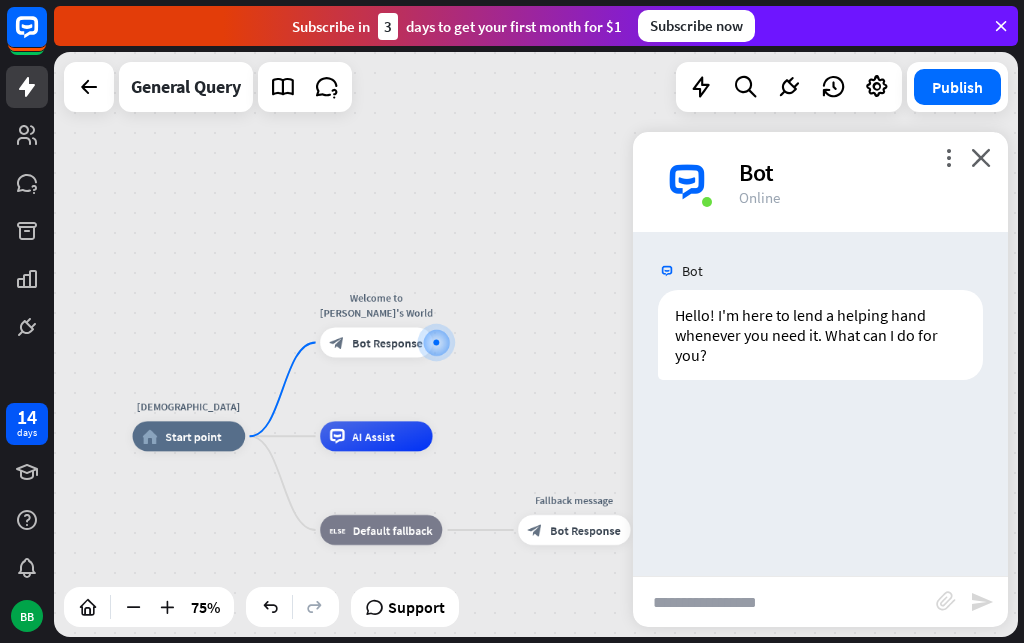 click at bounding box center (784, 602) 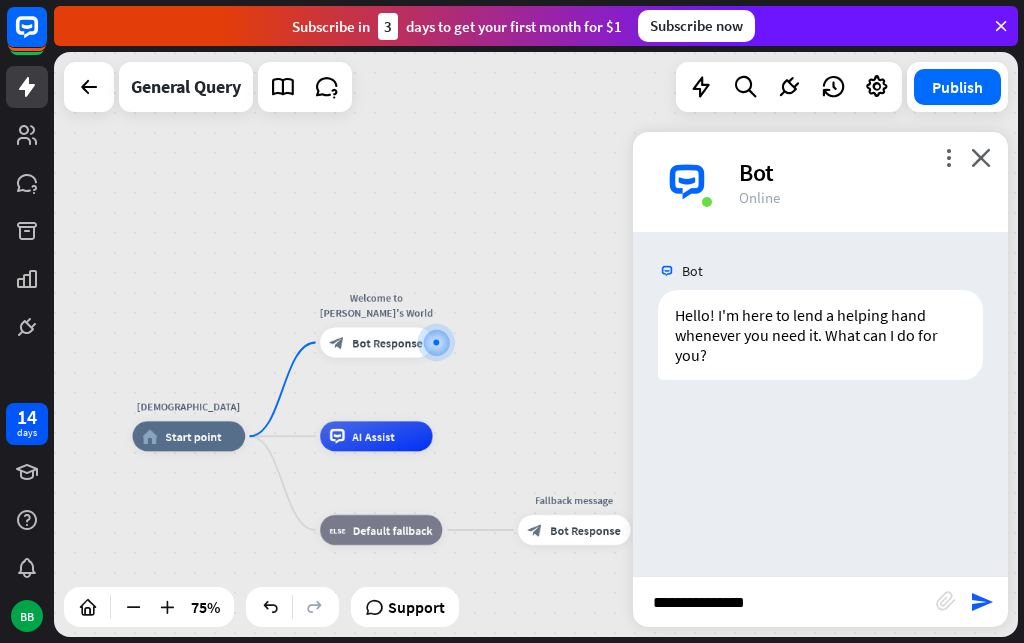type on "**********" 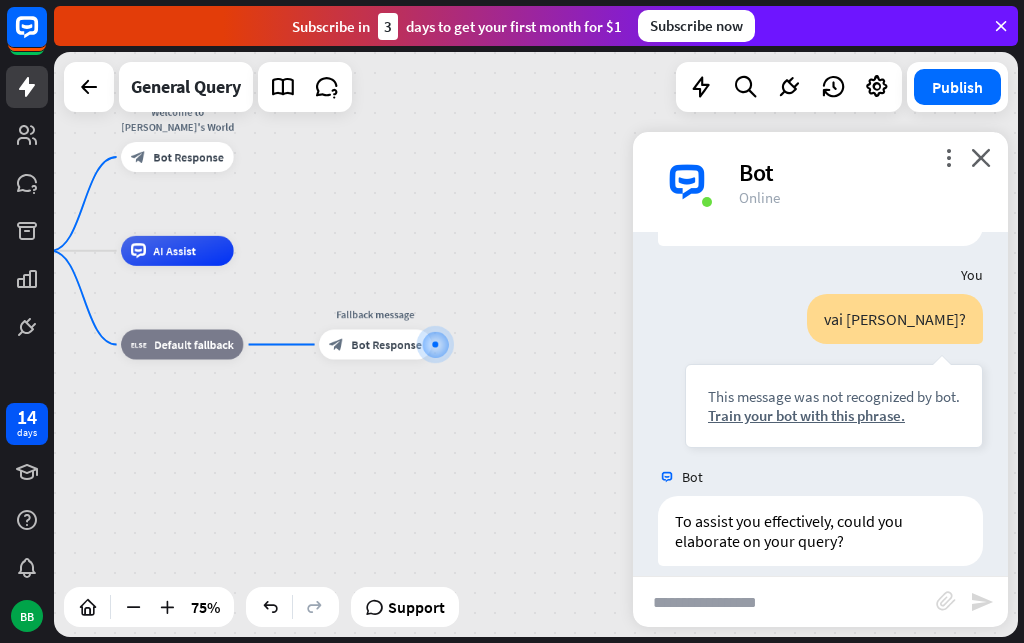scroll, scrollTop: 154, scrollLeft: 0, axis: vertical 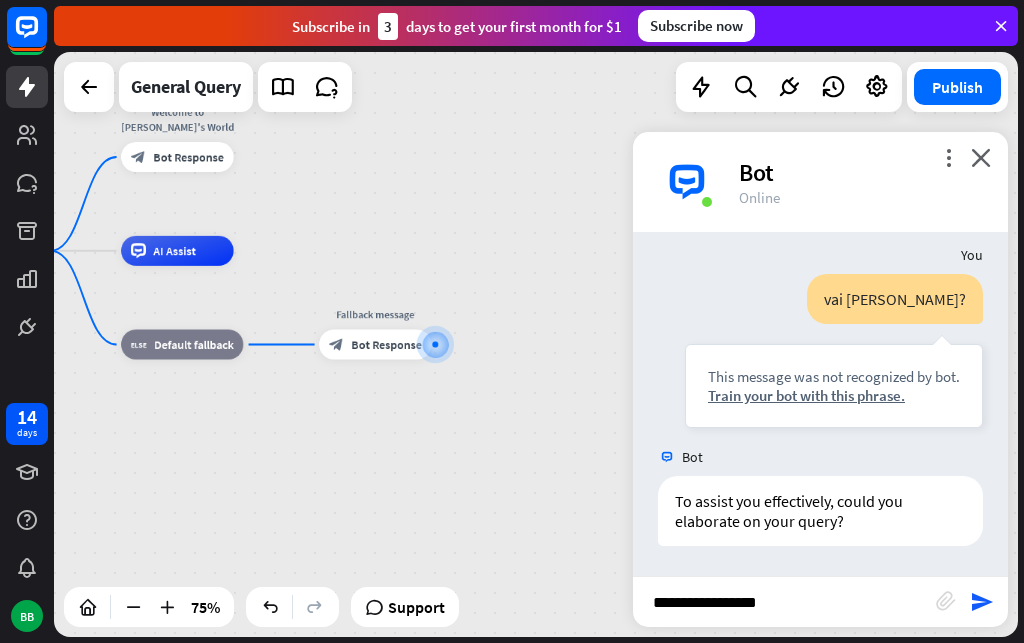 type on "**********" 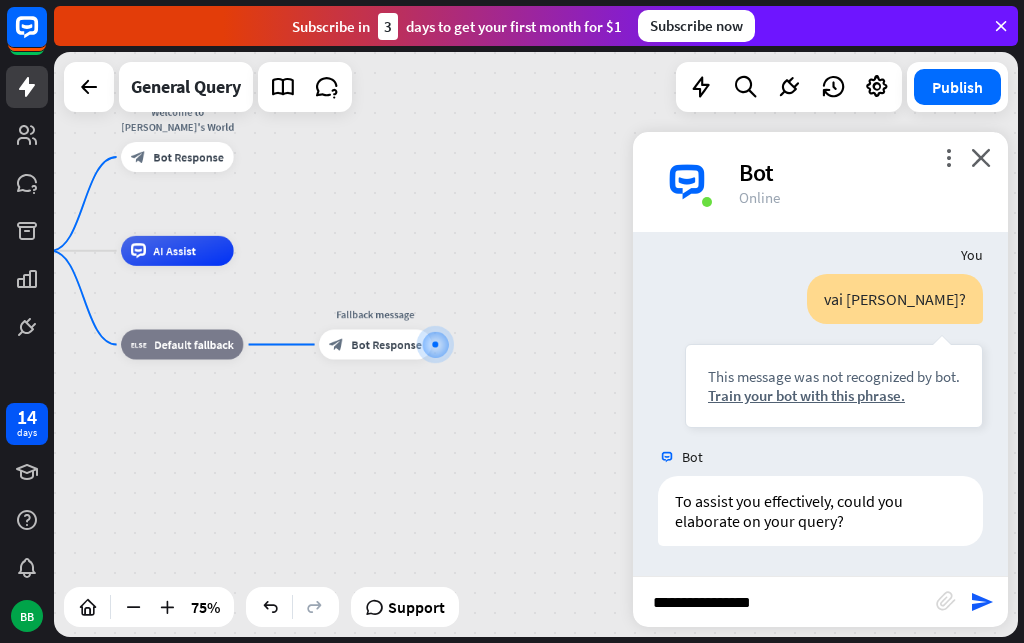 type 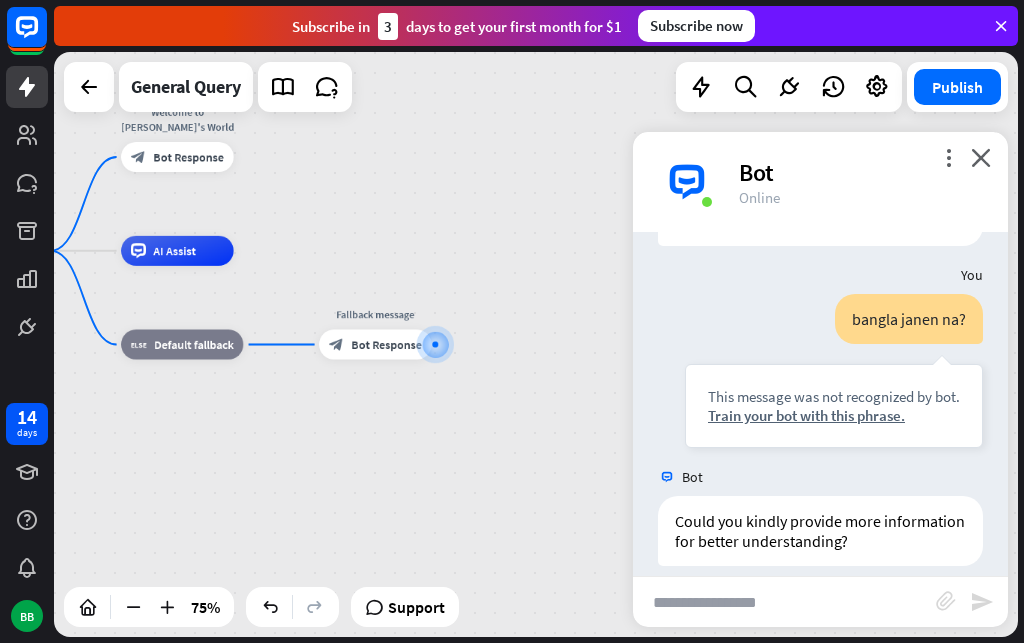 scroll, scrollTop: 474, scrollLeft: 0, axis: vertical 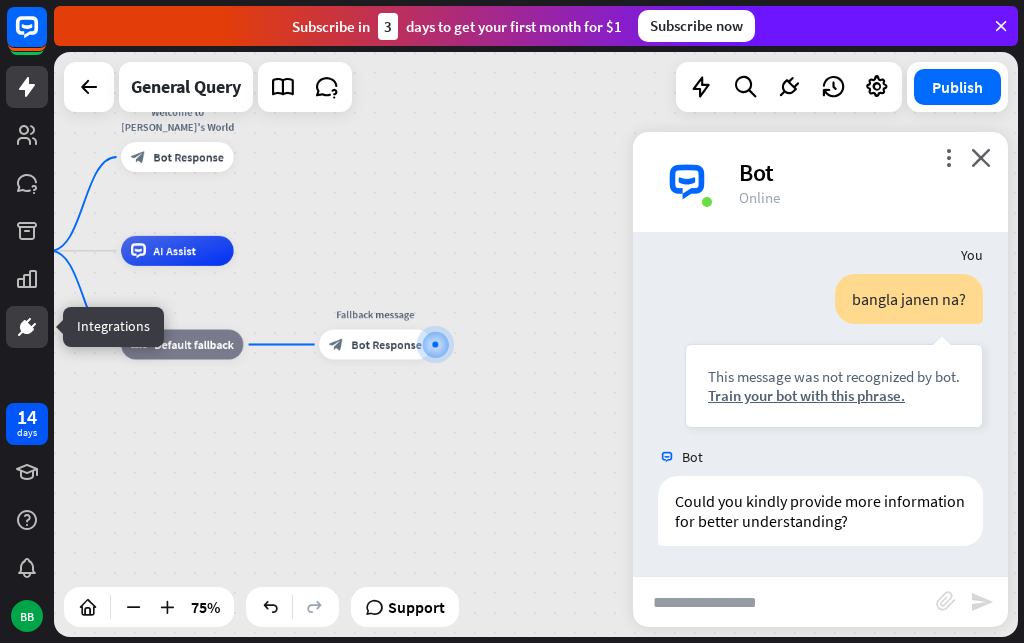 click 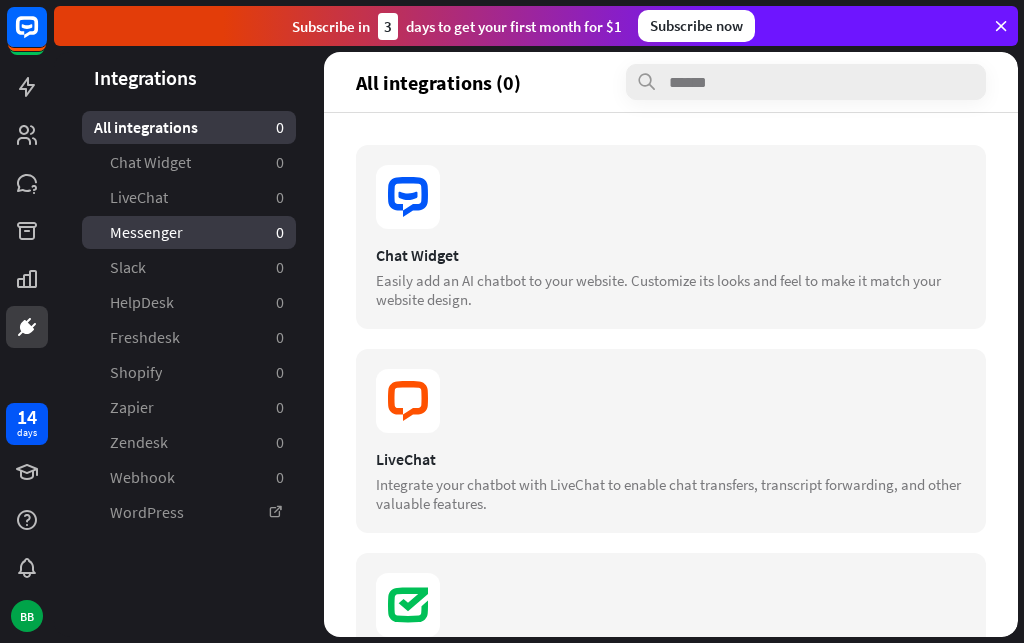 click on "Messenger" at bounding box center [146, 232] 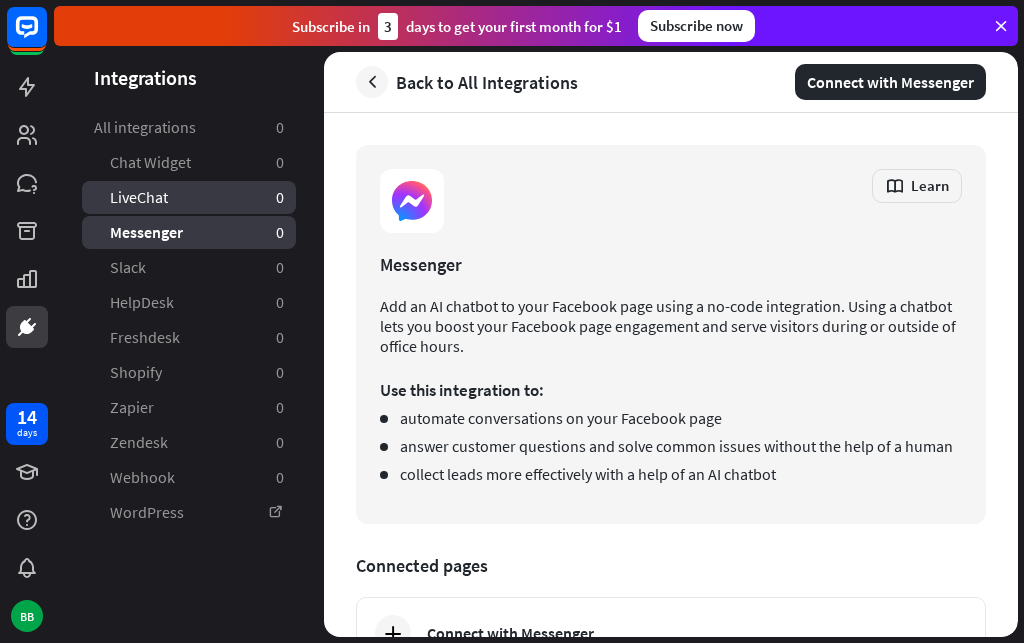 click on "LiveChat" at bounding box center (139, 197) 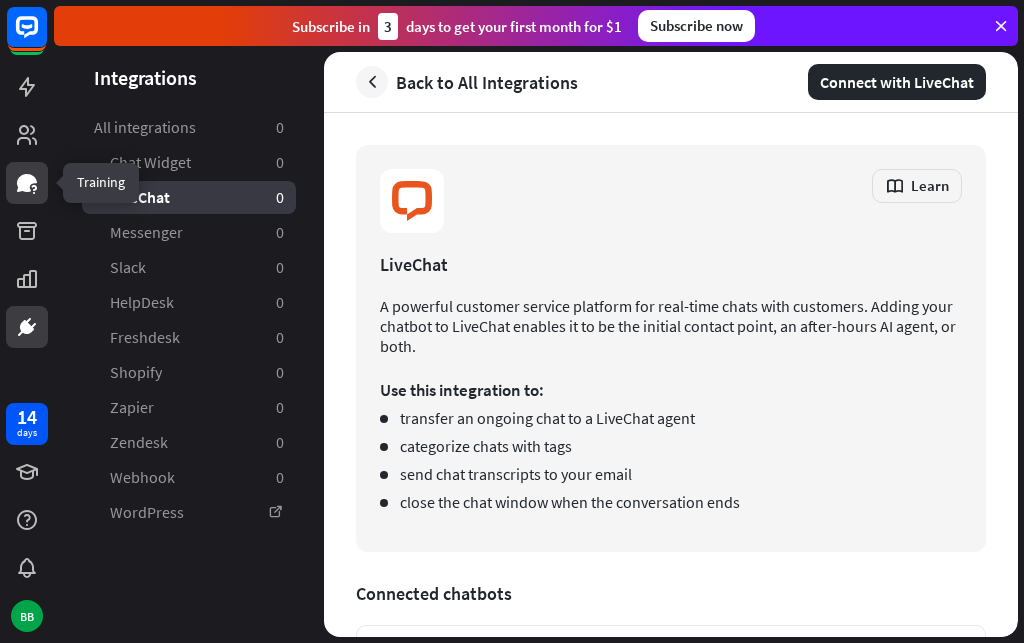 click 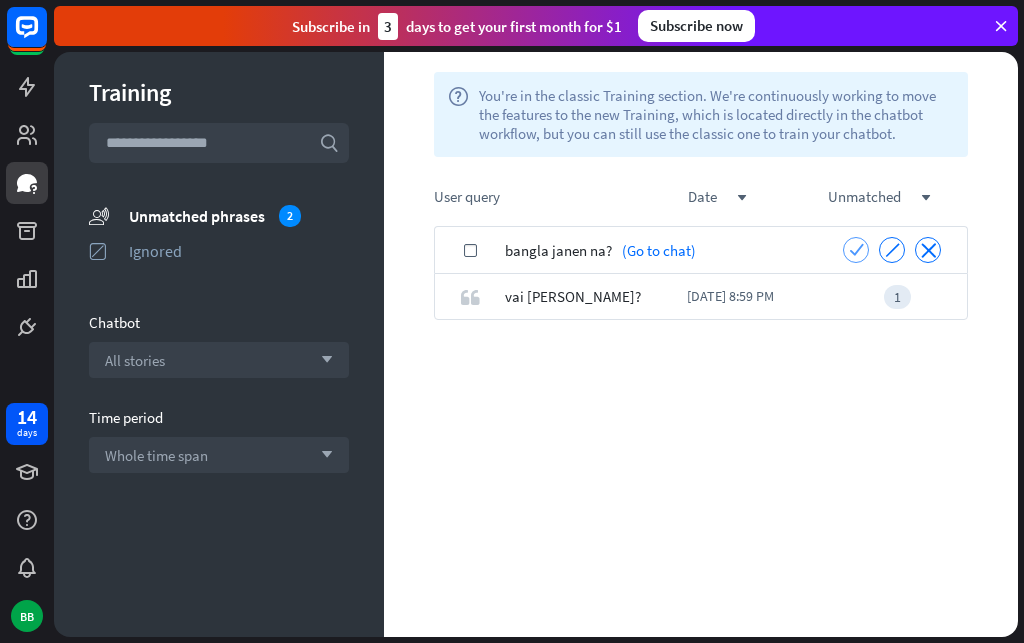 click on "check" at bounding box center [856, 249] 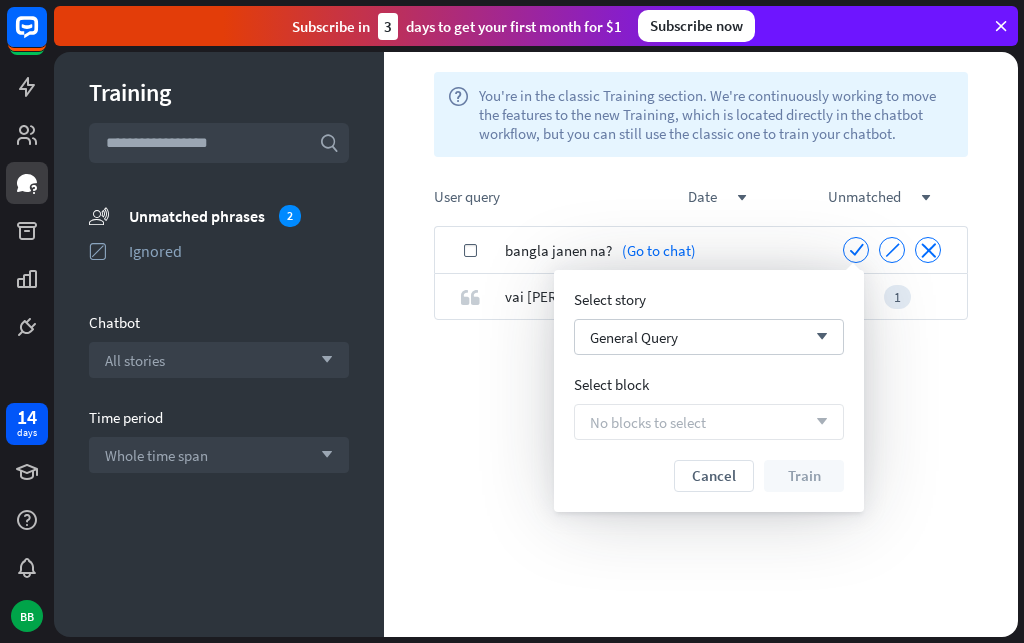 click on "No blocks to select
arrow_down" at bounding box center [709, 422] 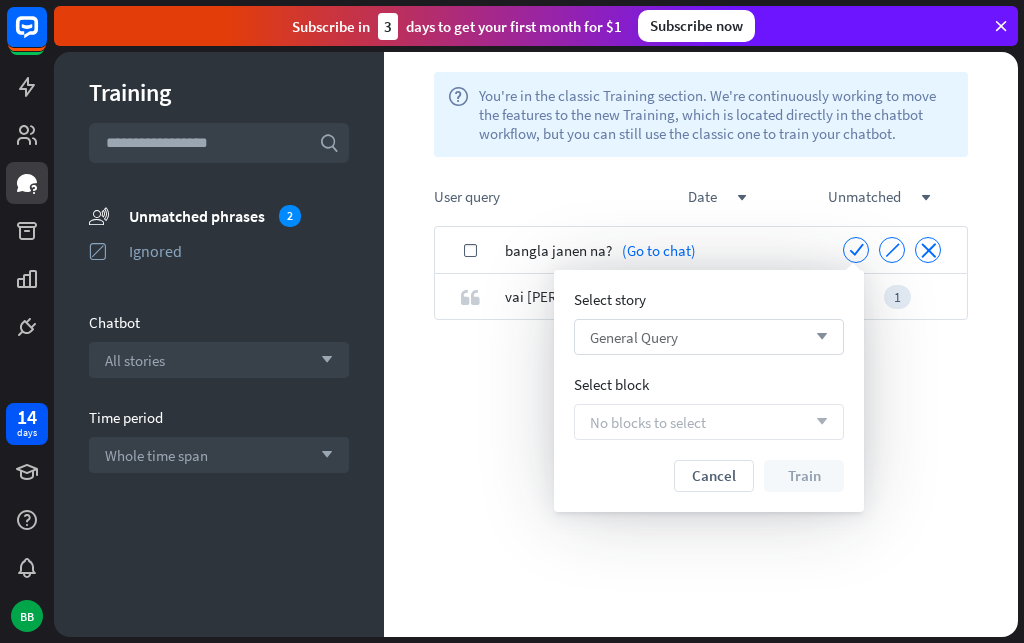 click on "General Query
arrow_down" at bounding box center [709, 337] 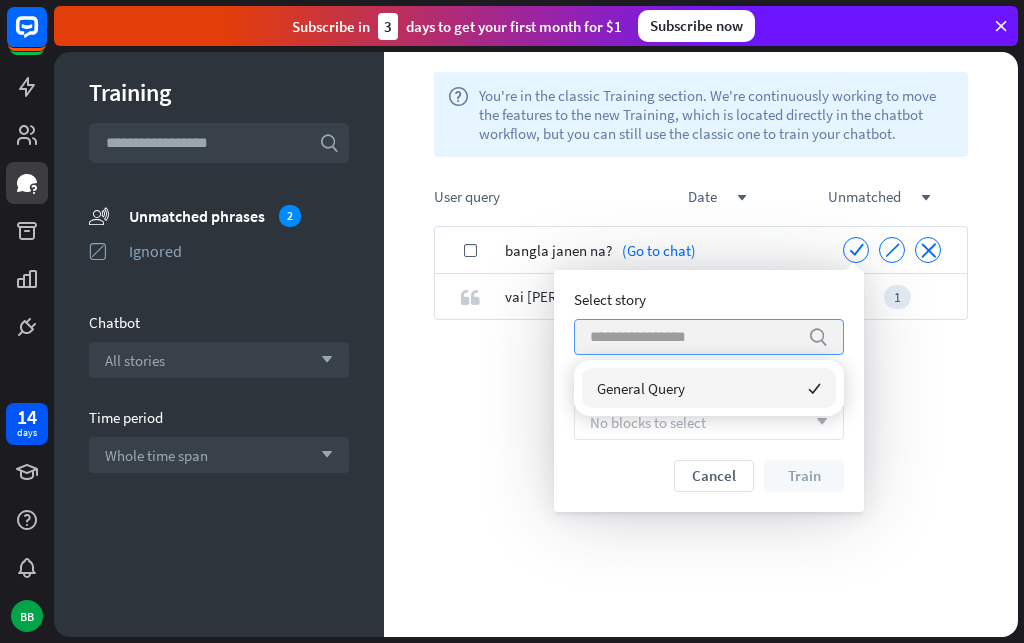click at bounding box center [694, 337] 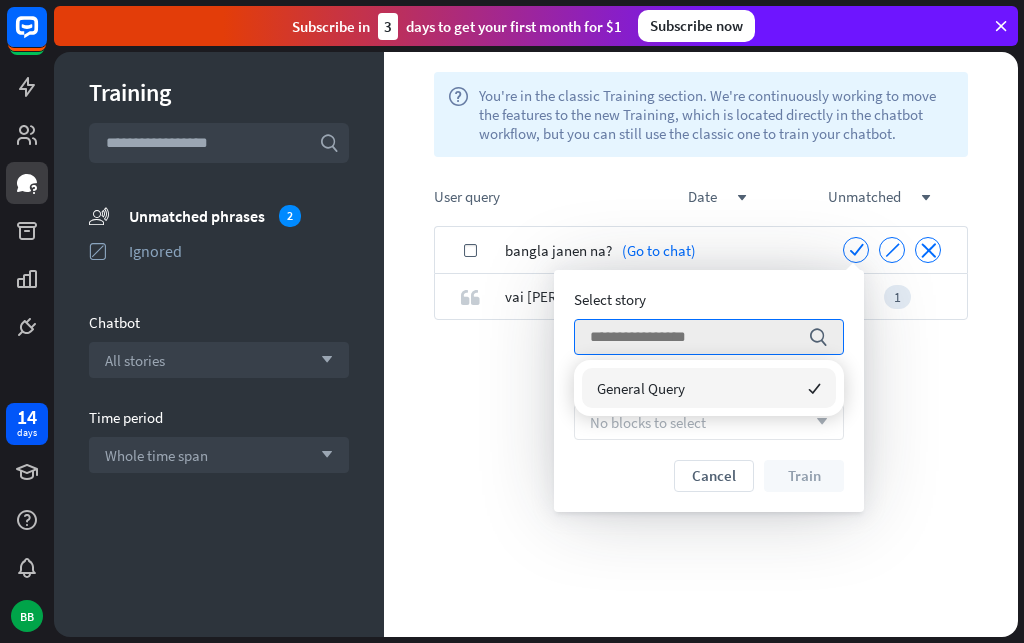 click on "No blocks to select
arrow_down" at bounding box center [709, 422] 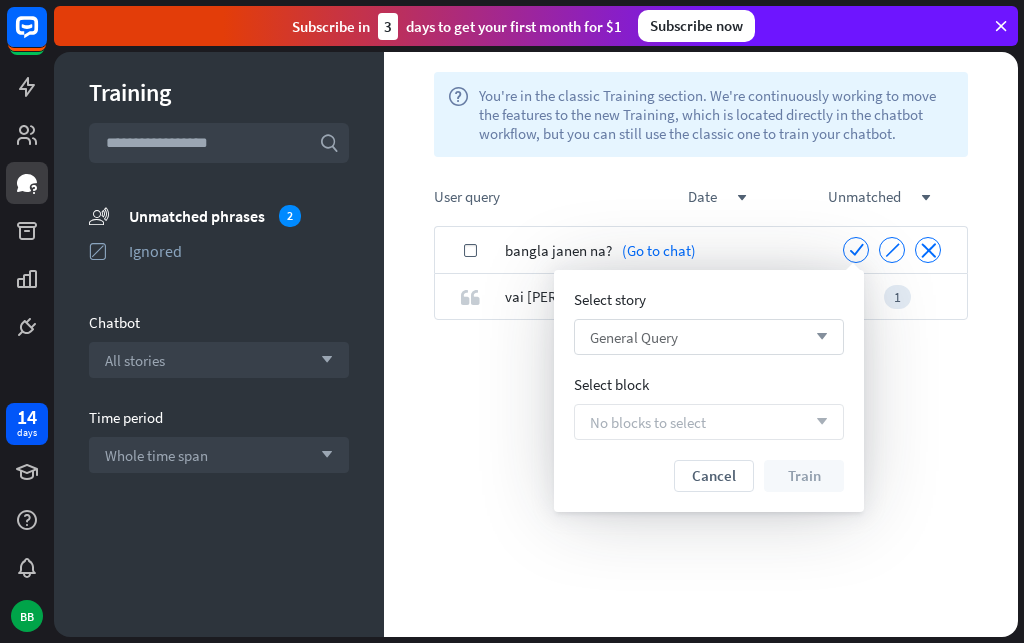 click on "General Query" at bounding box center [634, 337] 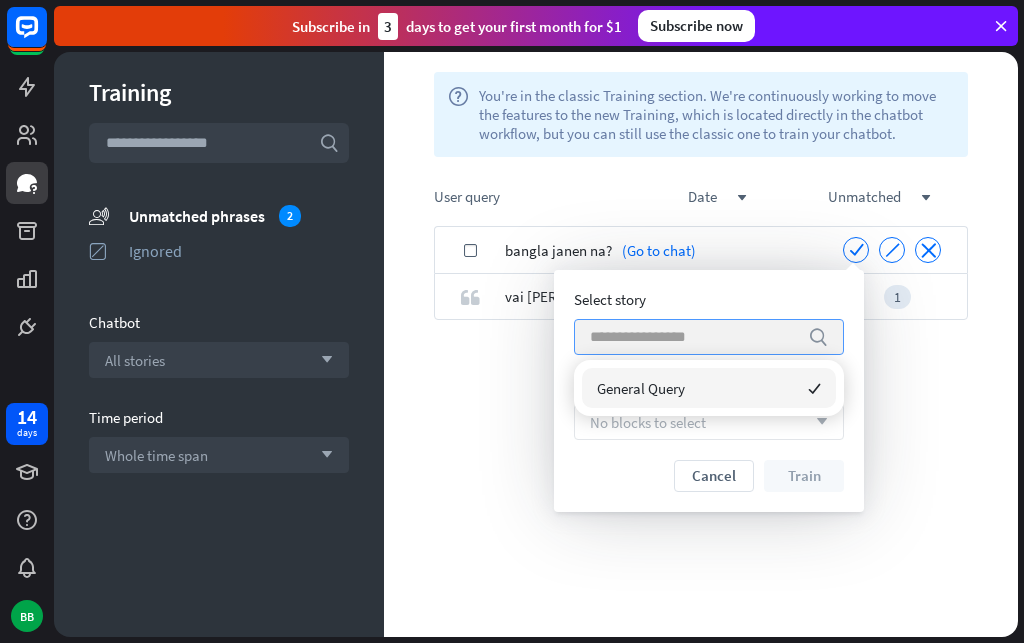 click on "General Query" at bounding box center [641, 388] 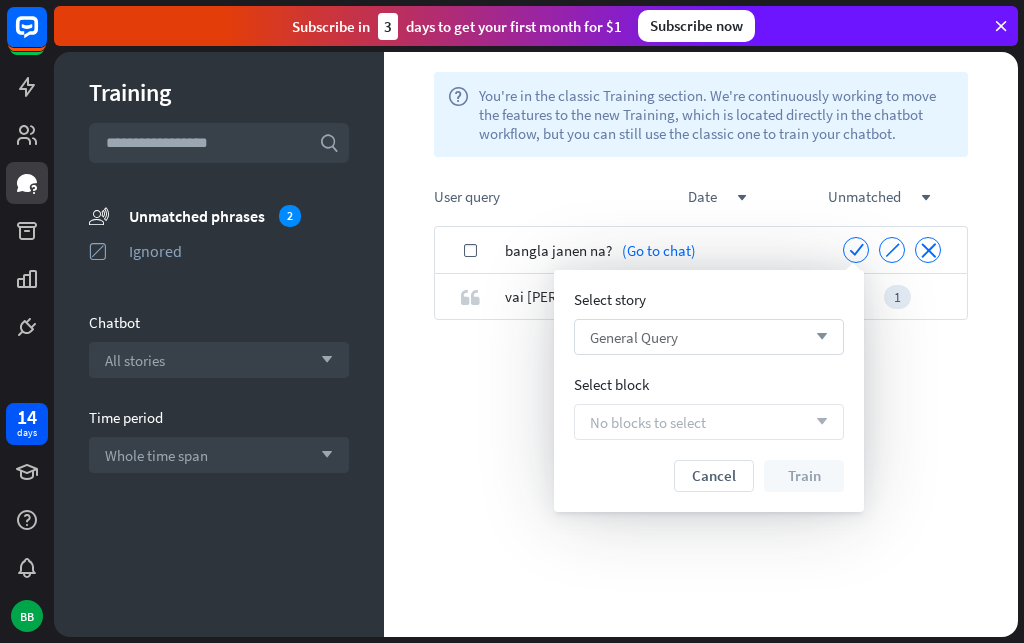 click on "No blocks to select" at bounding box center (648, 422) 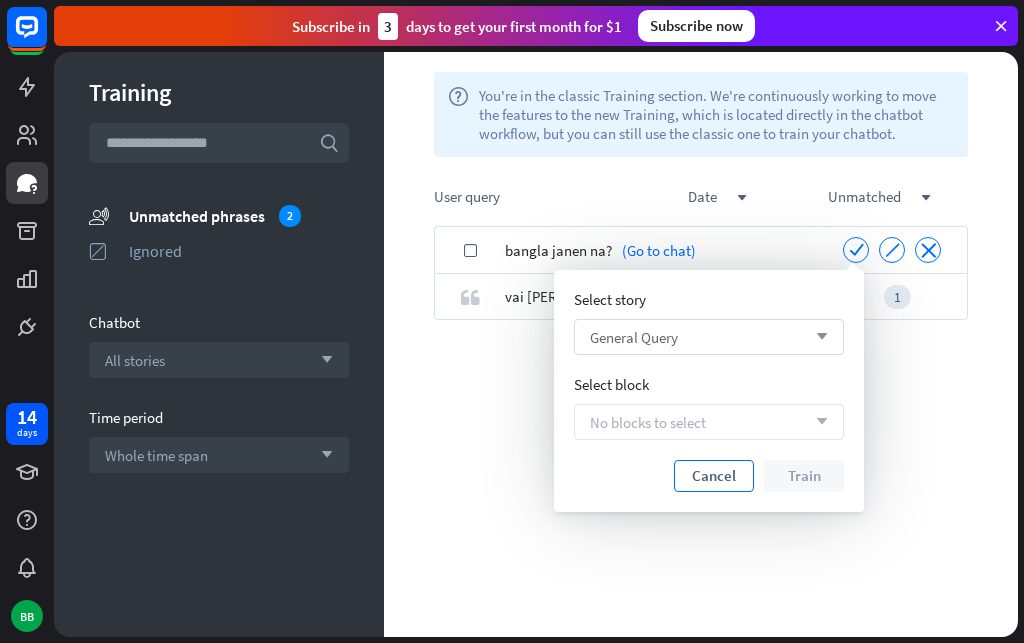 click on "Cancel" at bounding box center [714, 476] 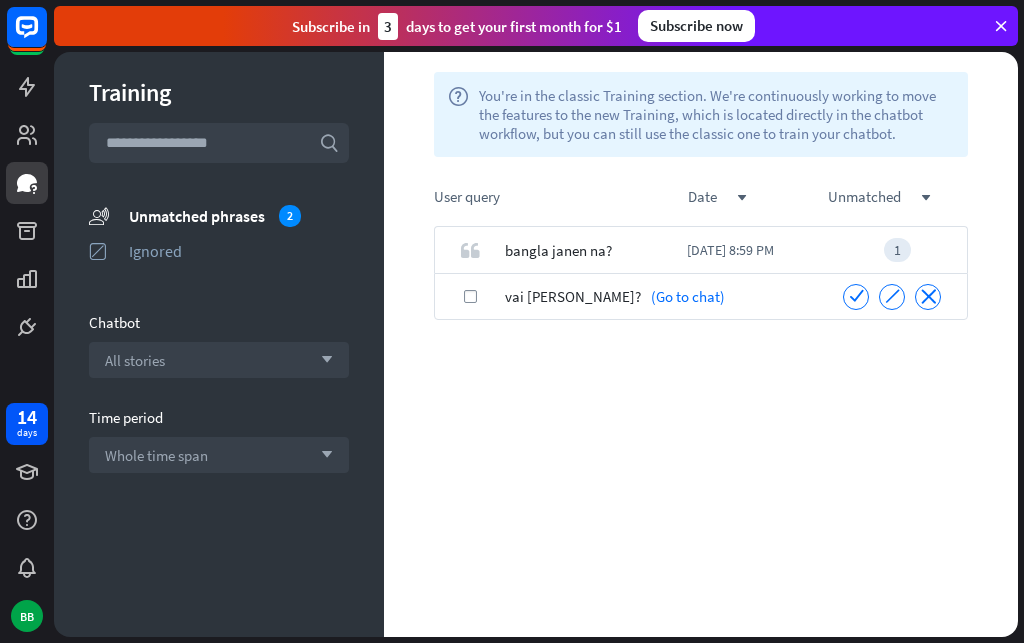 click on "check" at bounding box center [470, 296] 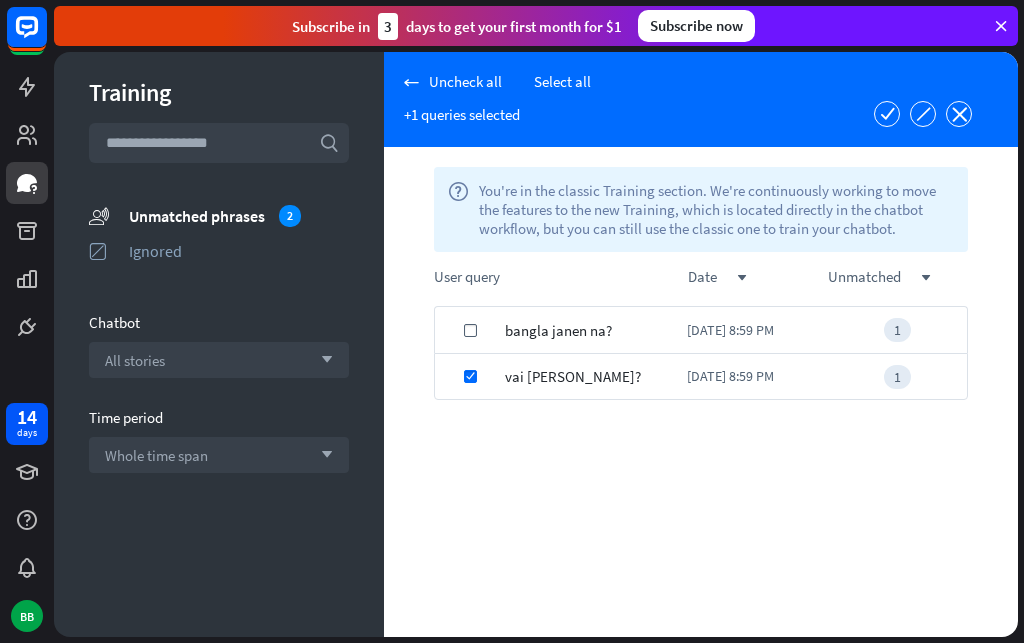 click on "check" at bounding box center [470, 330] 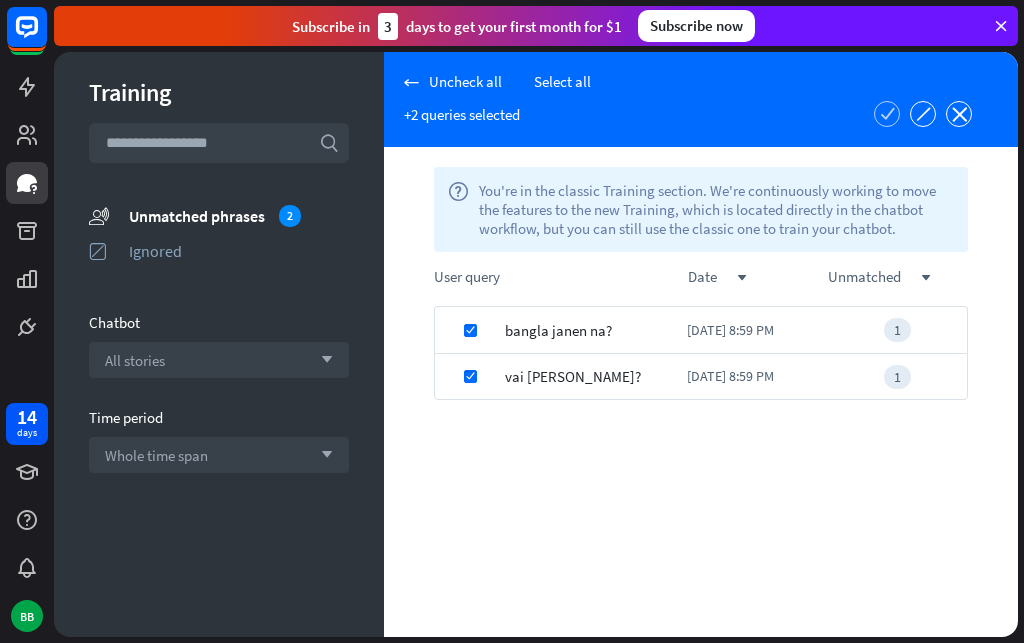 click on "check" at bounding box center [887, 113] 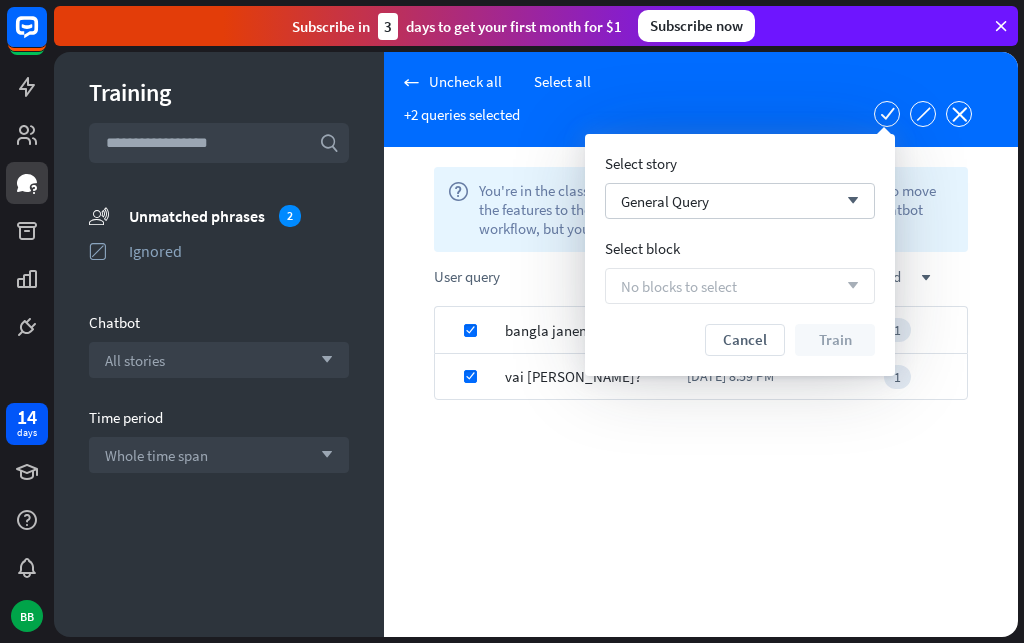 click on "No blocks to select" at bounding box center [679, 286] 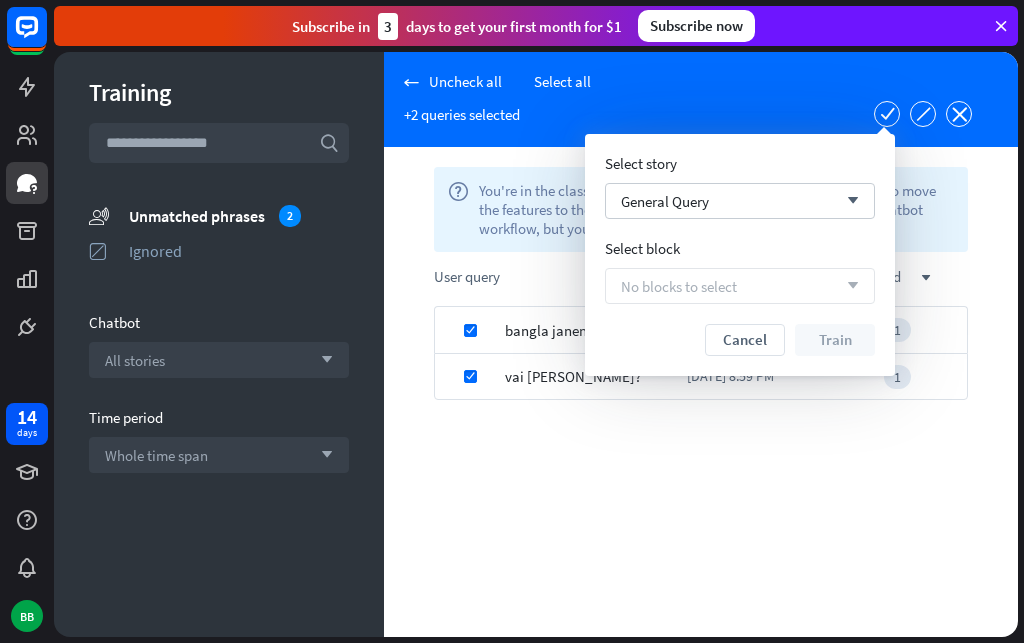 click on "Cancel" at bounding box center (745, 340) 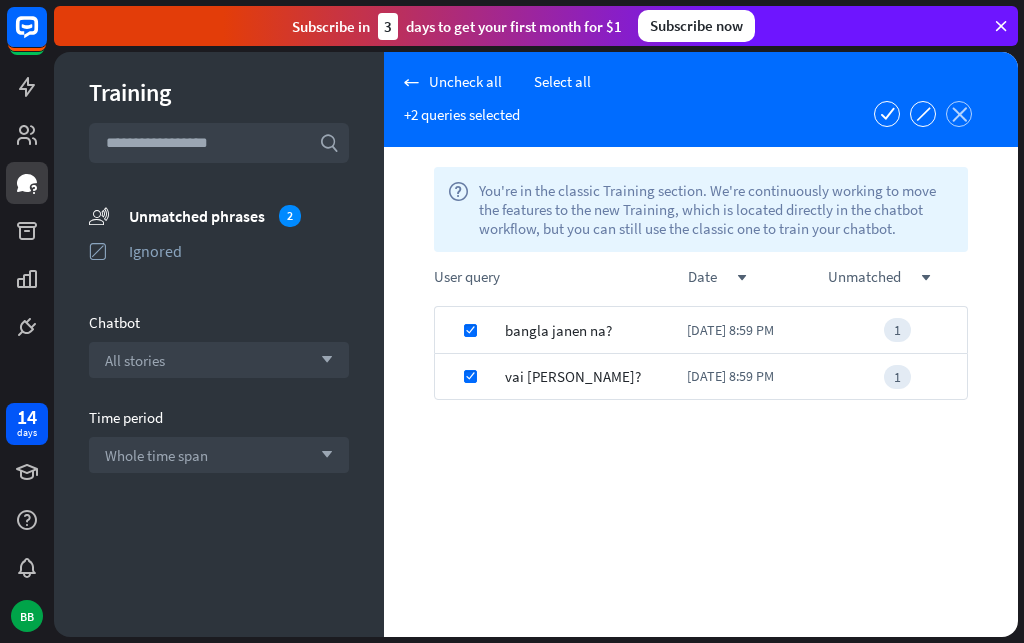click on "close" at bounding box center [959, 114] 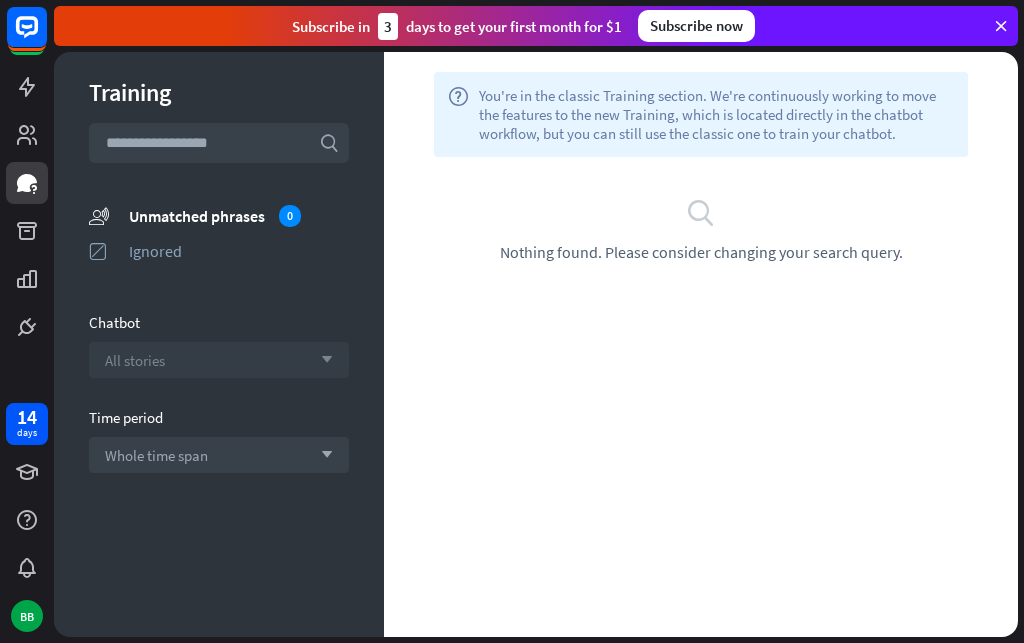 click on "All stories
arrow_down" at bounding box center [219, 360] 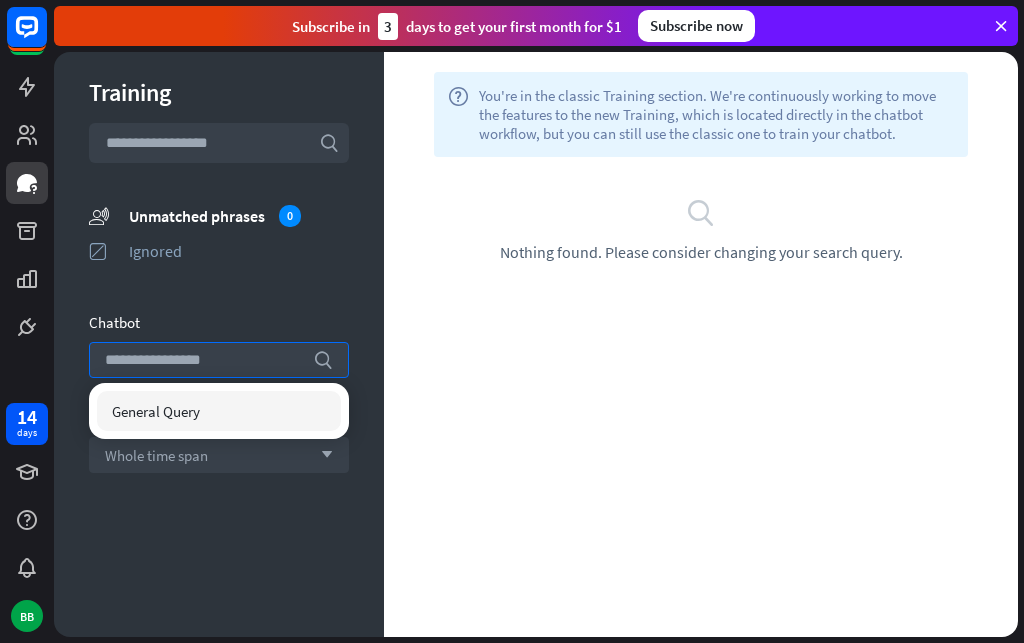 click on "General Query" at bounding box center (219, 411) 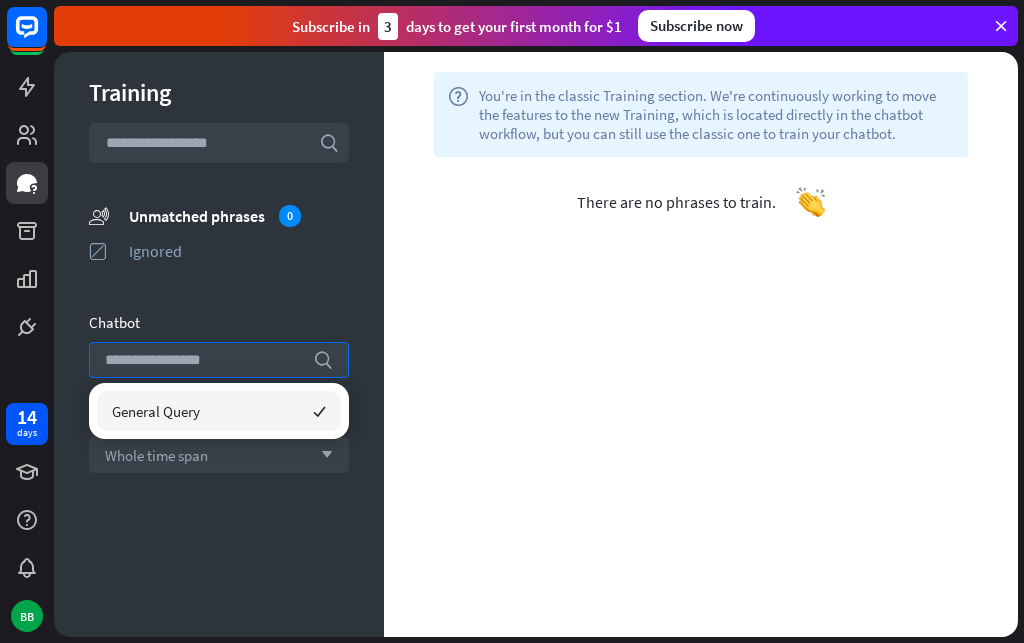click on "Training
search     unmatched_phrases
Unmatched phrases
0
ignored
Ignored
Chatbot
search
Time period
Whole time span
arrow_down
Show results" at bounding box center (219, 344) 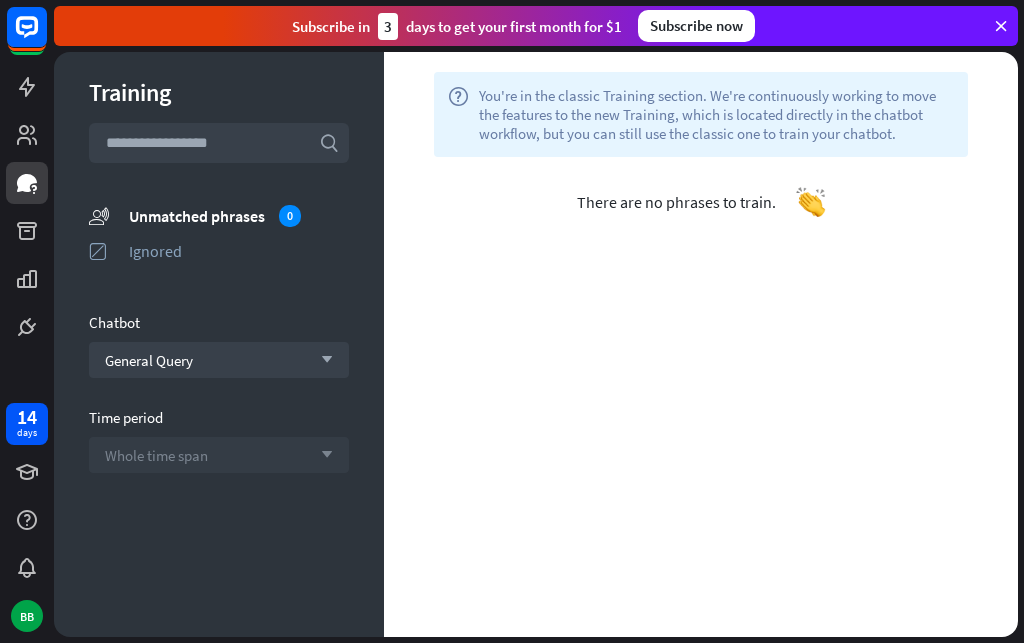 click on "Whole time span" at bounding box center [156, 455] 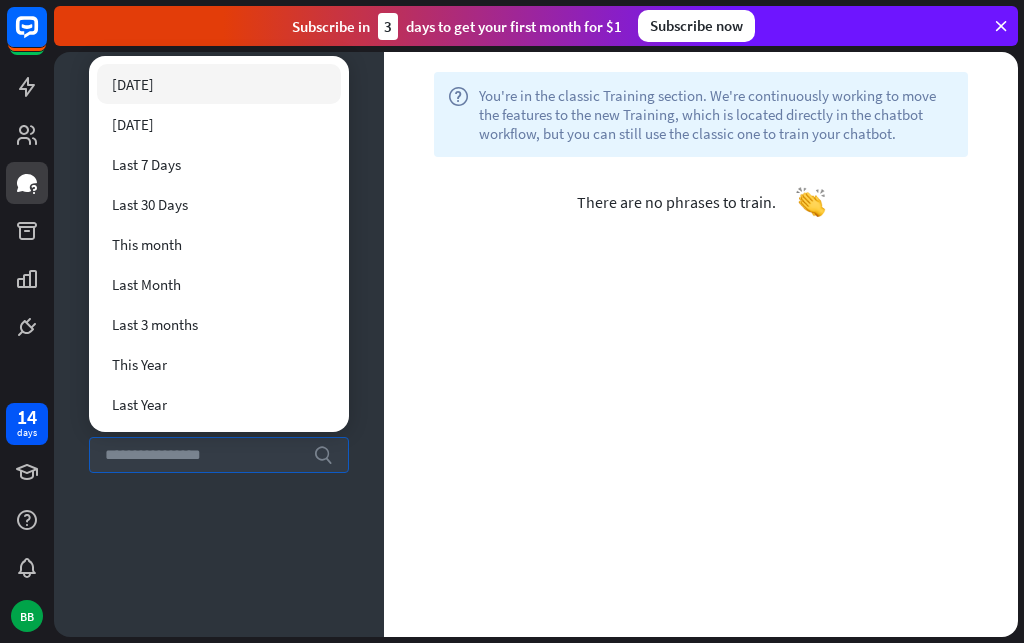 click on "Training
search     unmatched_phrases
Unmatched phrases
0
ignored
Ignored
Chatbot     General Query
arrow_down
Time period
search
Show results" at bounding box center [219, 344] 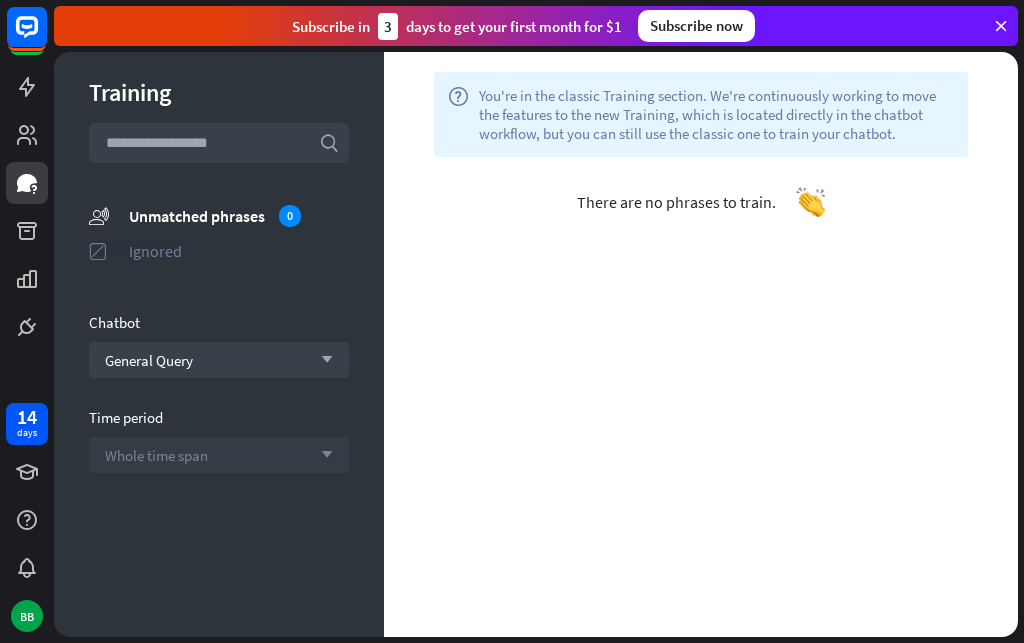 click on "ignored" at bounding box center [99, 251] 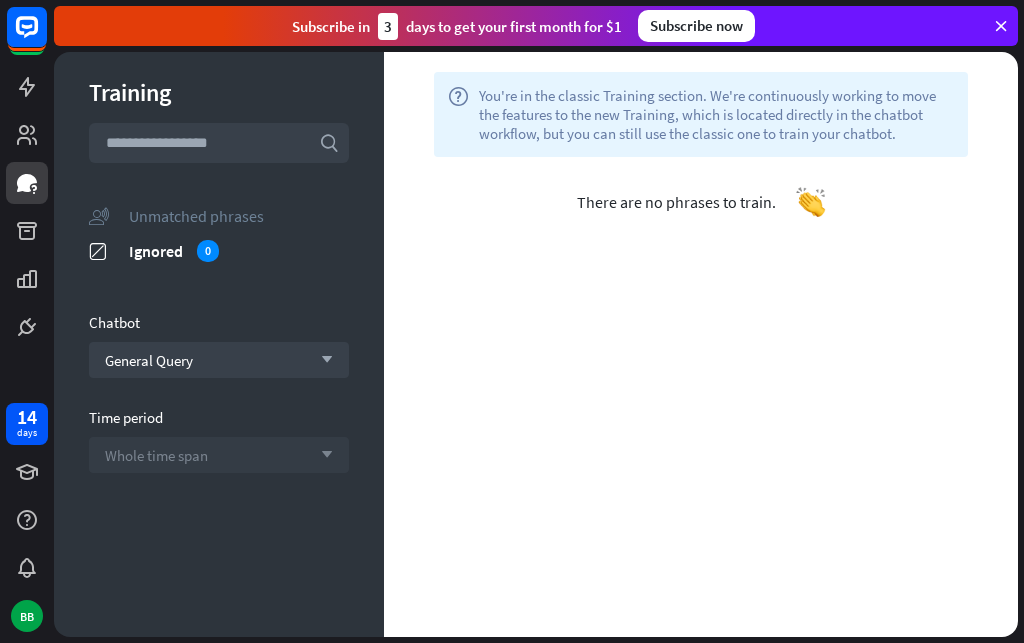 click on "unmatched_phrases" at bounding box center [99, 215] 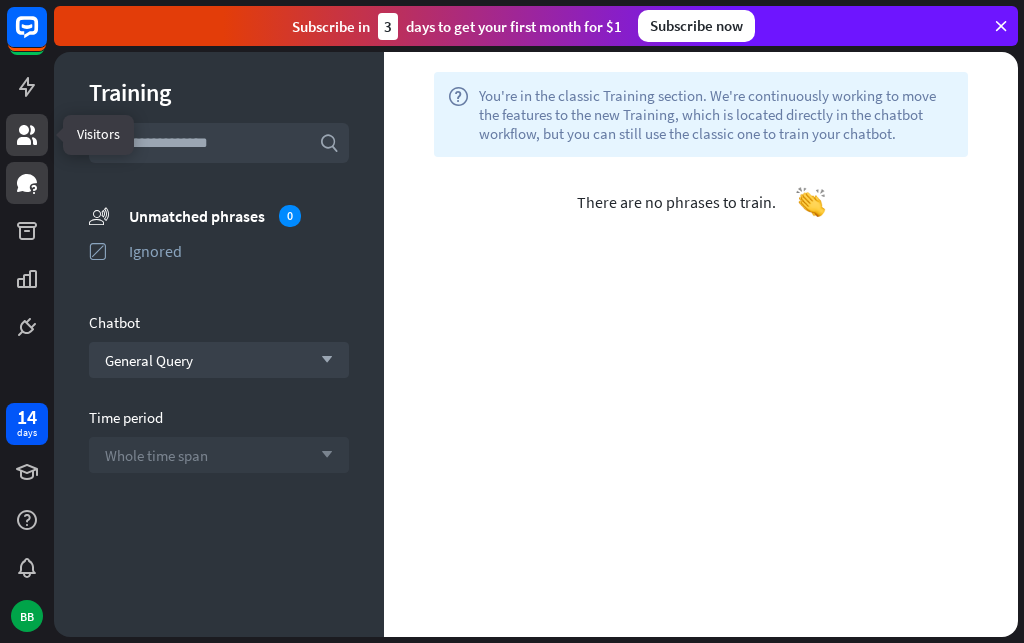 click 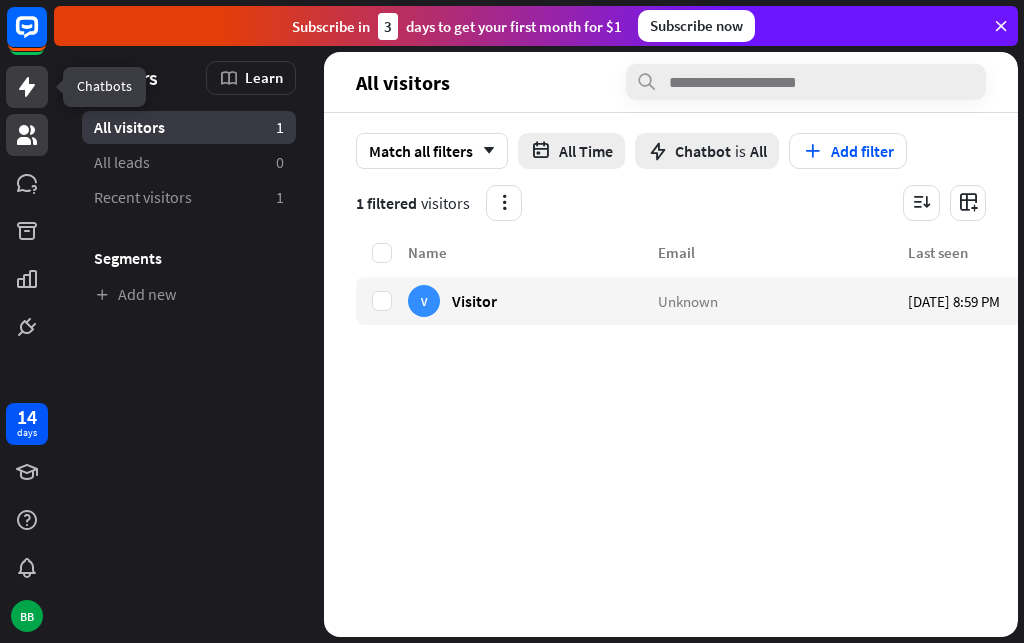 click 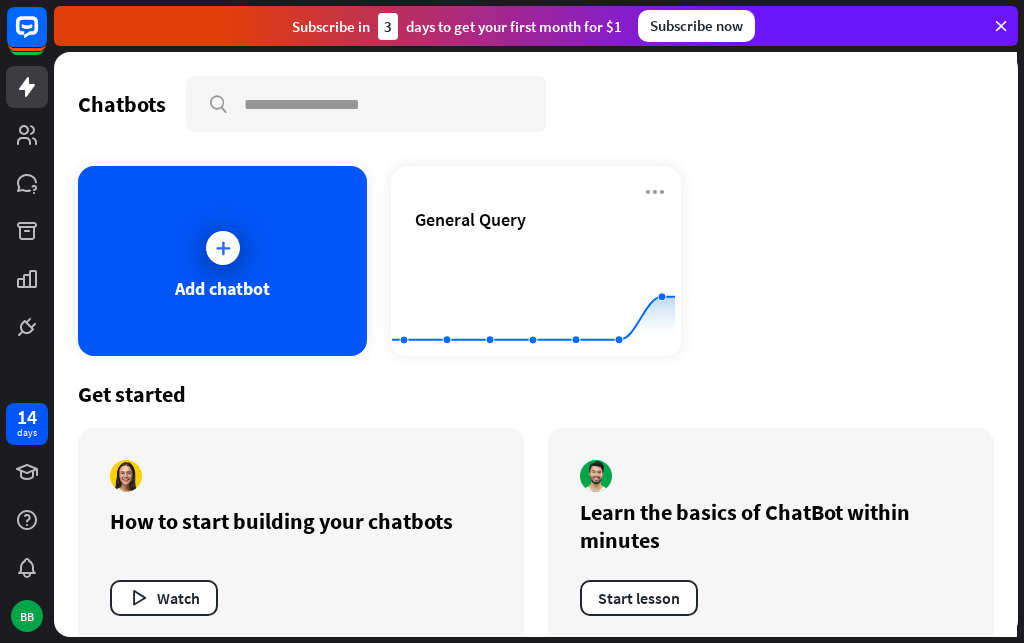 click on "Subscribe [DATE]
to get your first month for $1
Subscribe now" at bounding box center [536, 26] 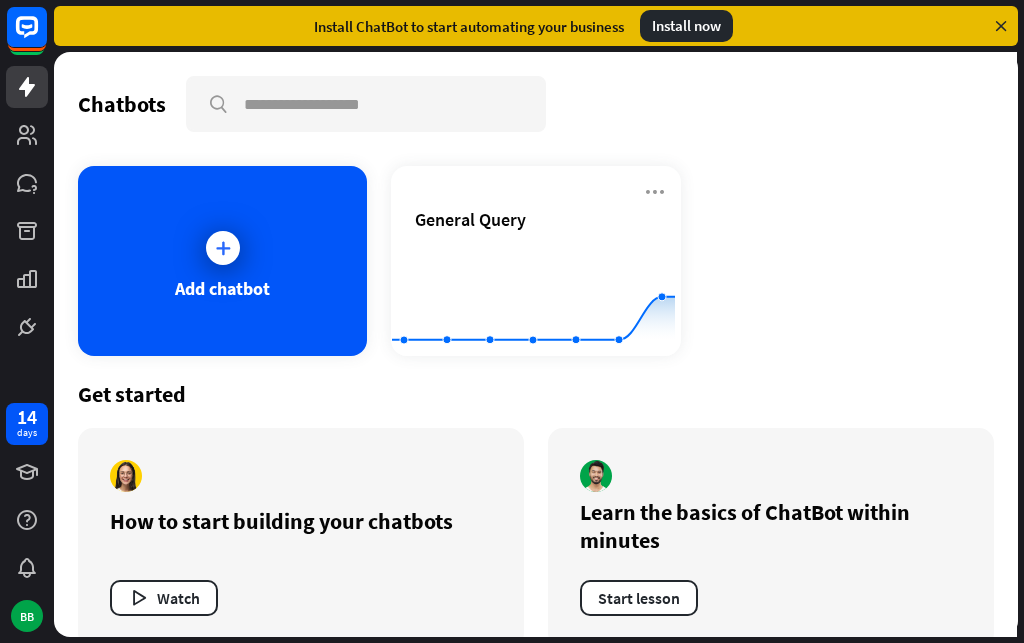 click on "Install ChatBot to start automating your business
Install now" at bounding box center (536, 26) 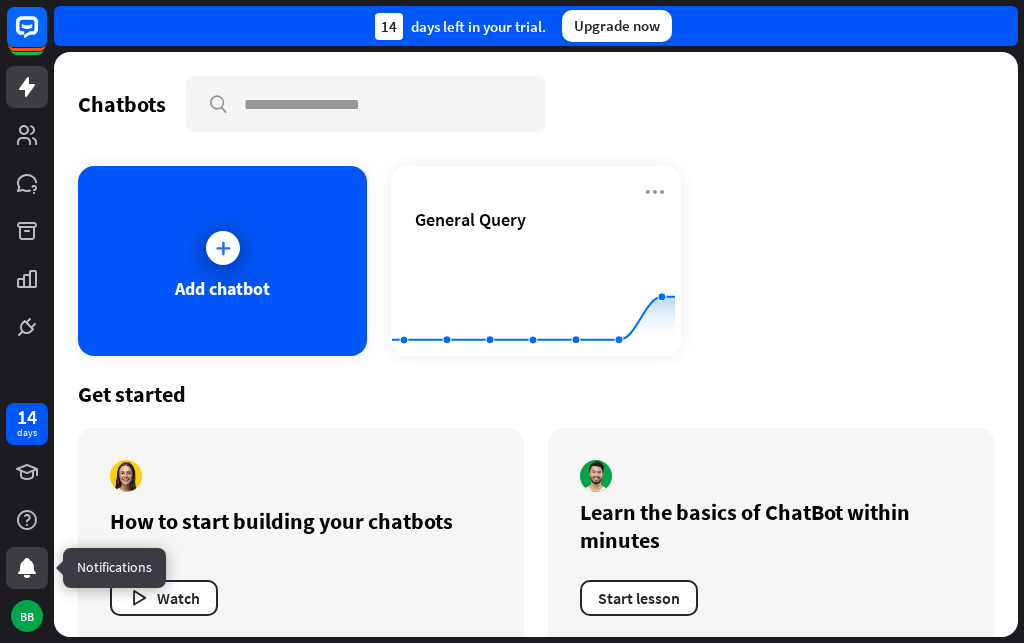 click 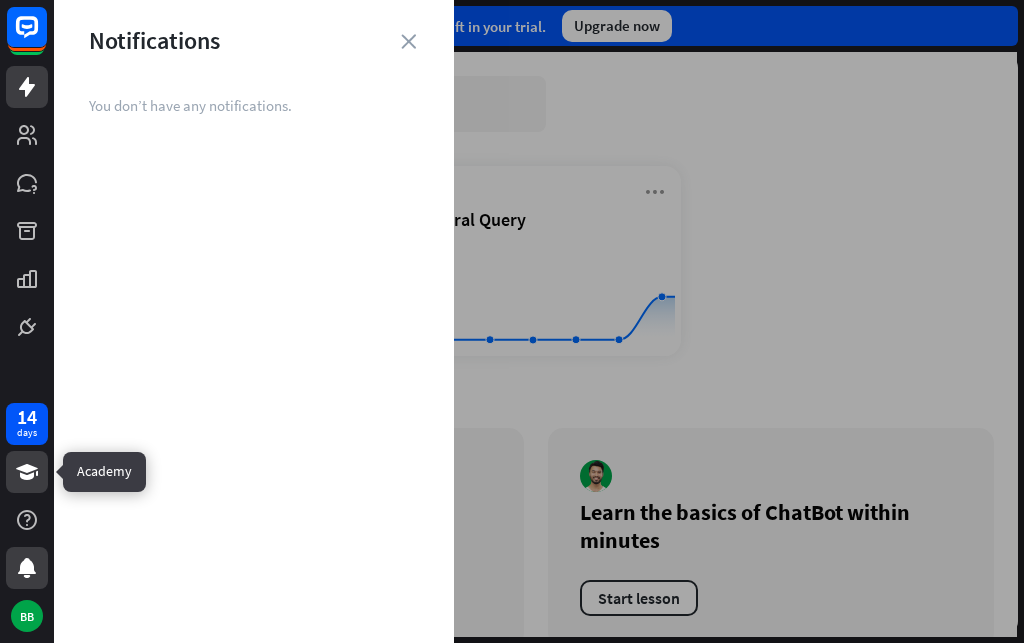 click 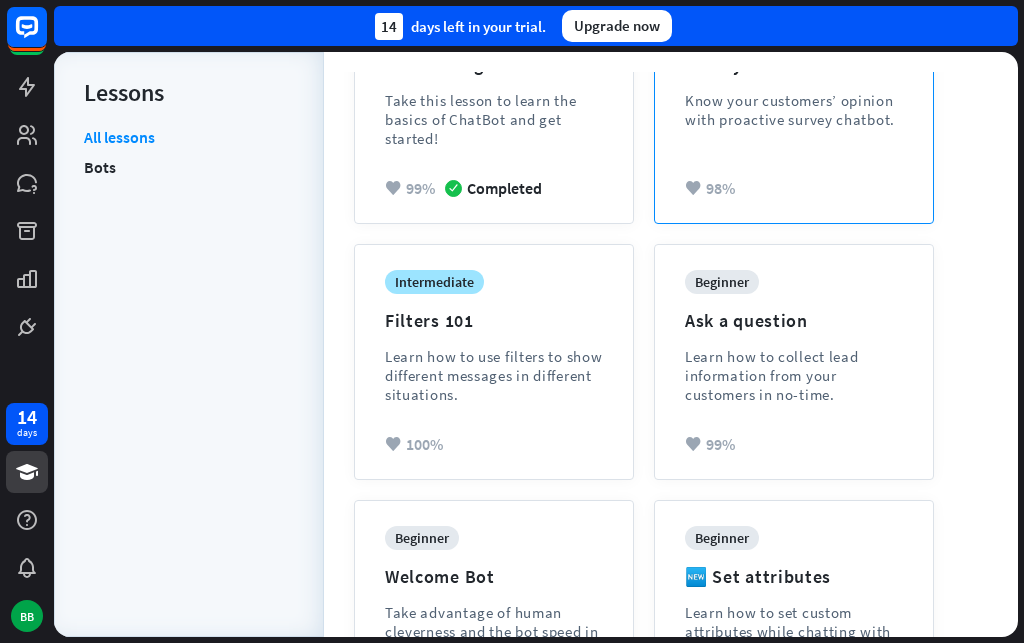 scroll, scrollTop: 0, scrollLeft: 0, axis: both 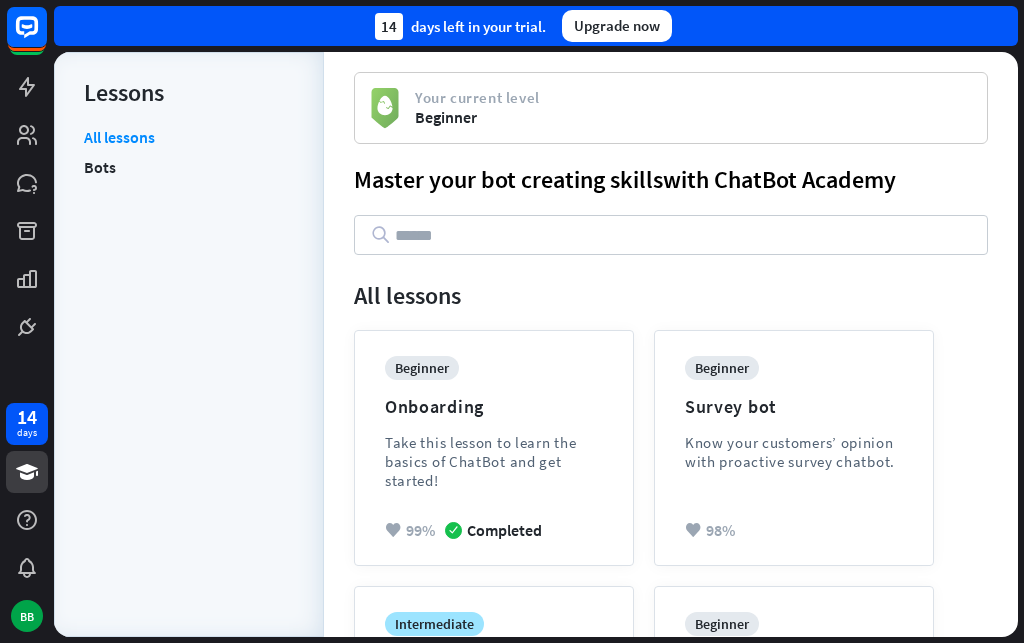 click on "Beginner" at bounding box center (477, 117) 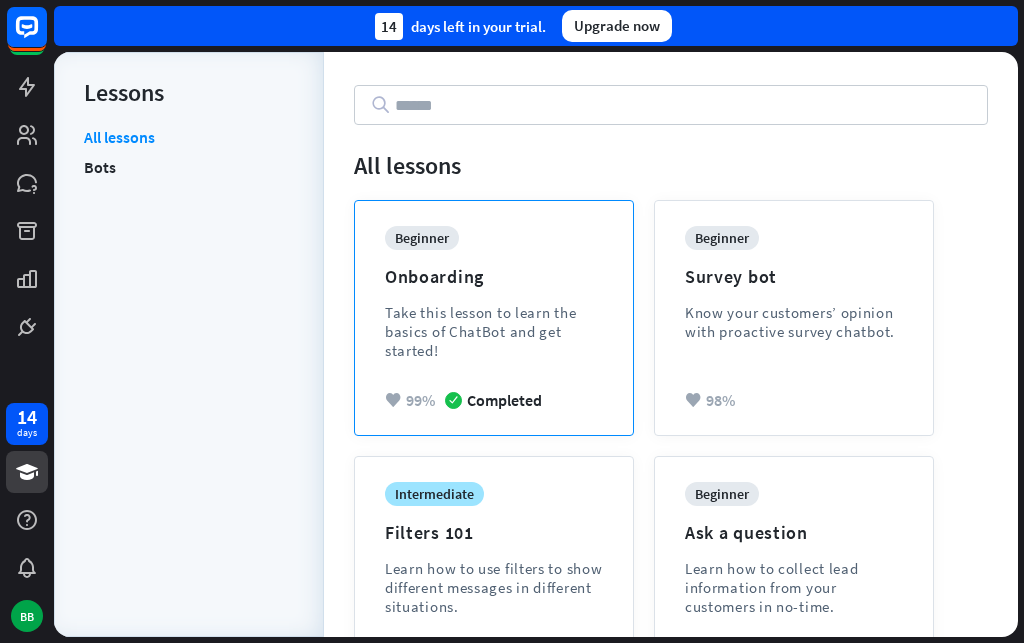 scroll, scrollTop: 114, scrollLeft: 0, axis: vertical 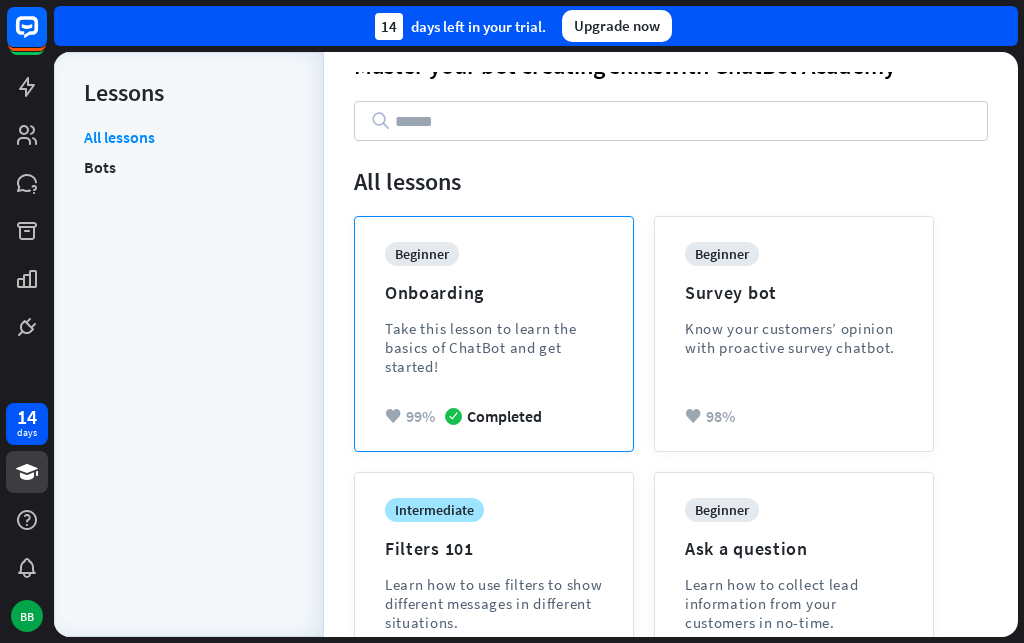 click on "beginner
Onboarding
Take this lesson to learn the basics of ChatBot and get started!" at bounding box center [494, 324] 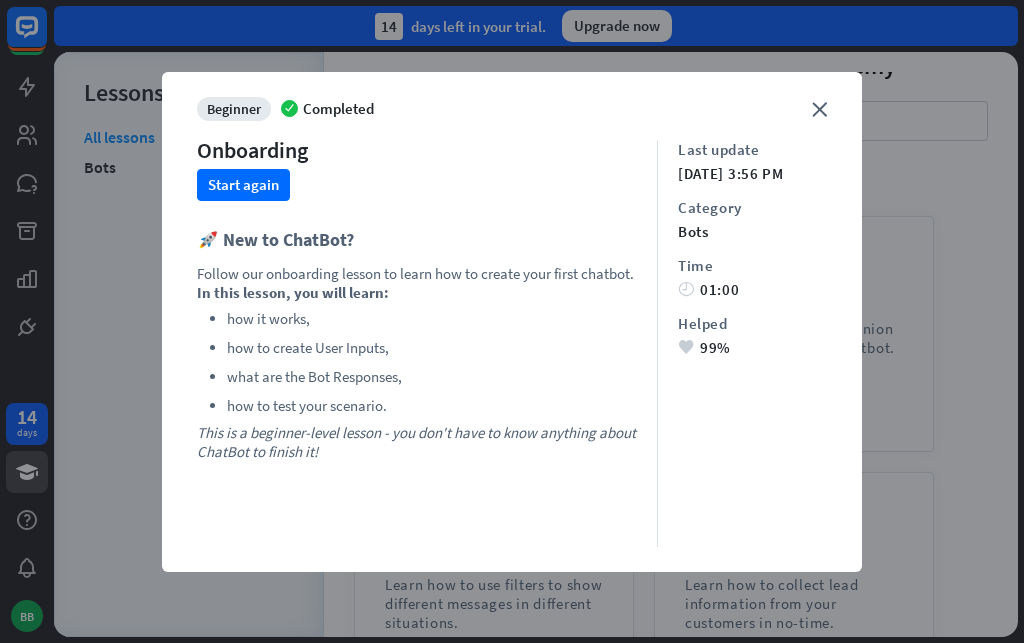 click on "close
beginner
Completed
Onboarding
Start again
🚀 New to ChatBot?
Follow our onboarding lesson to learn how to create your first chatbot.
In this lesson, you will learn:
how it works,
how to create User Inputs,
what are the Bot Responses,
how to test your scenario.
This is a beginner-level lesson - you don't have to know anything about ChatBot to finish it!
Last update
[DATE]  3:56 PM
Category
bots
Time   time
01:00
Helped   heart" at bounding box center (512, 322) 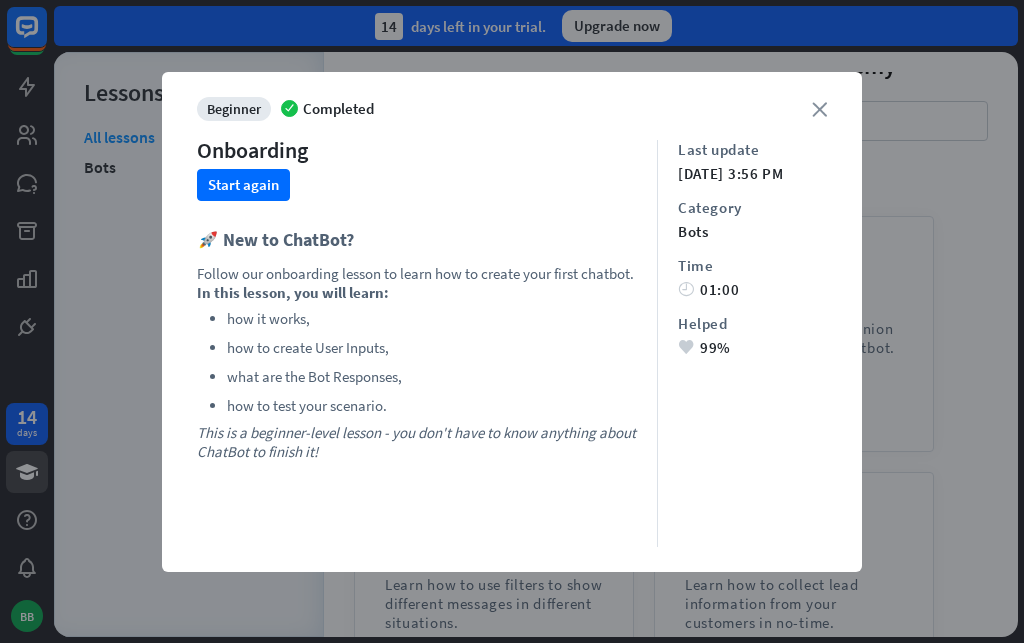 click on "close" at bounding box center [819, 109] 